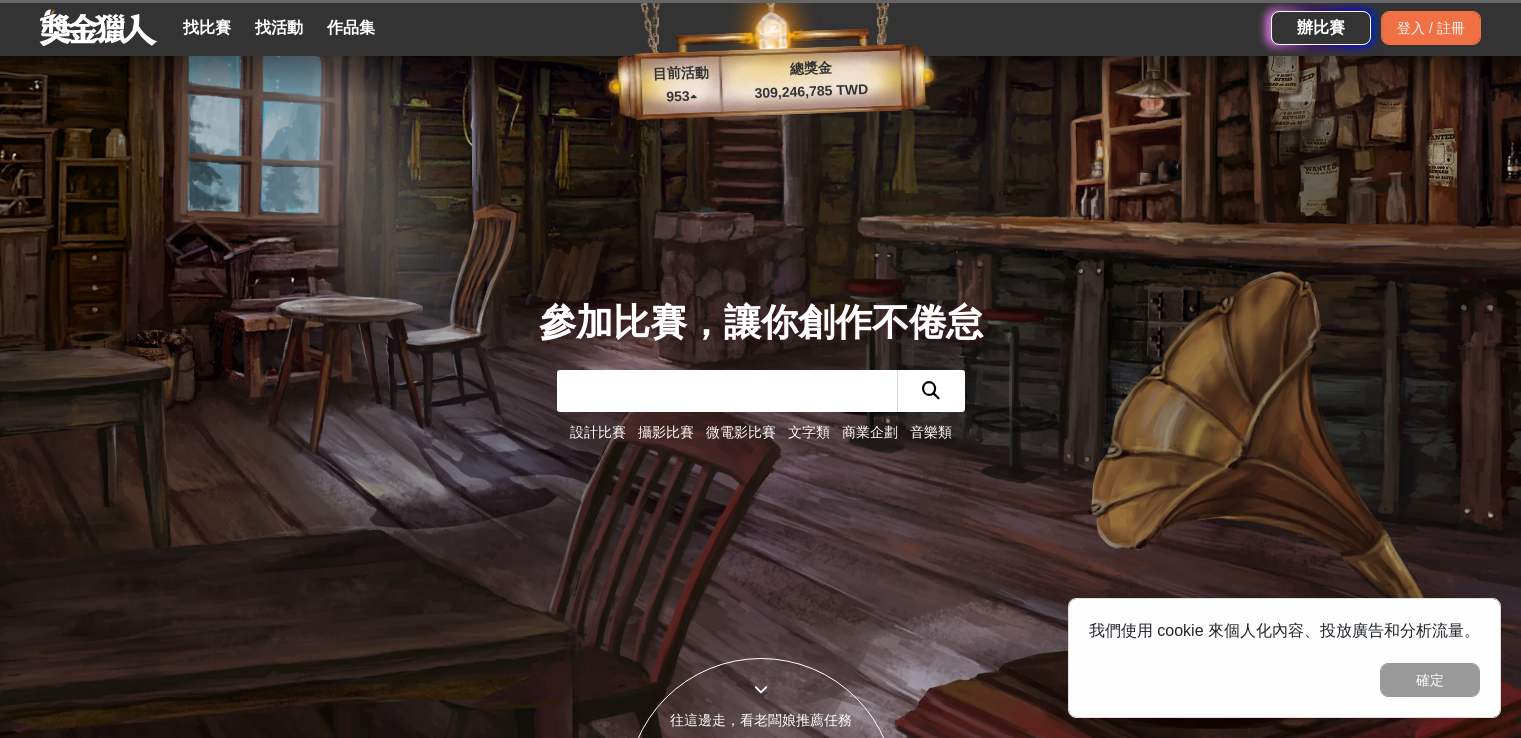 scroll, scrollTop: 1700, scrollLeft: 0, axis: vertical 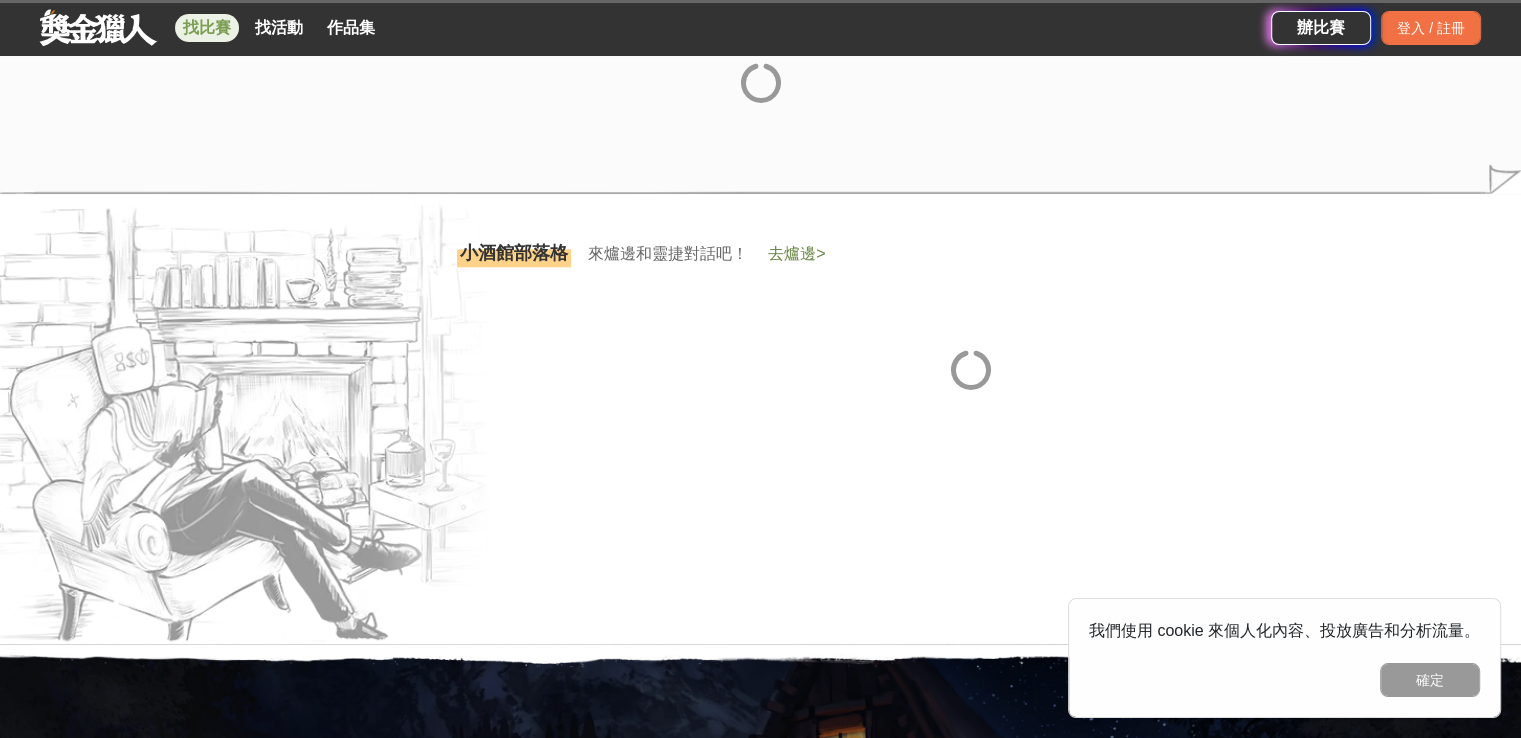 click on "找比賽" at bounding box center [207, 28] 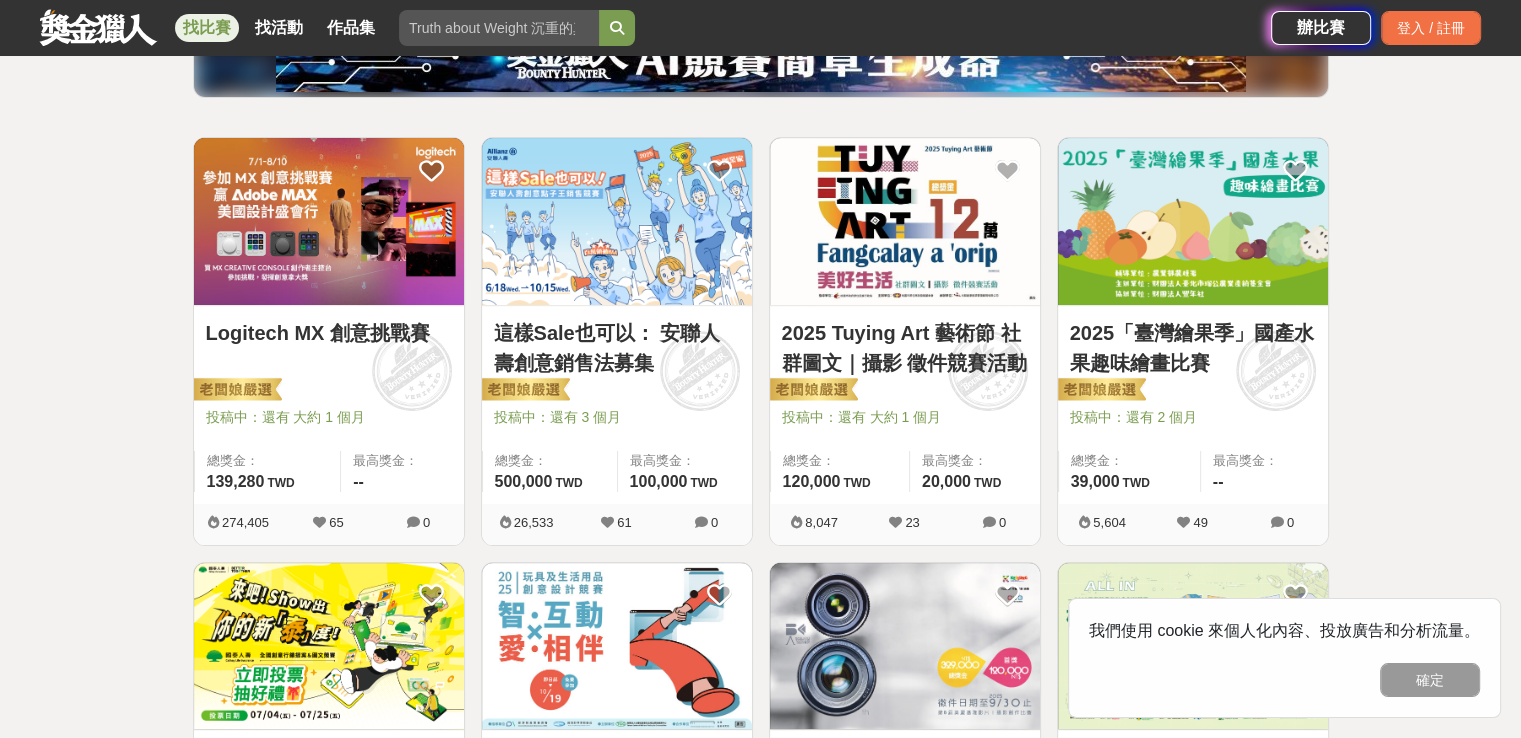 scroll, scrollTop: 400, scrollLeft: 0, axis: vertical 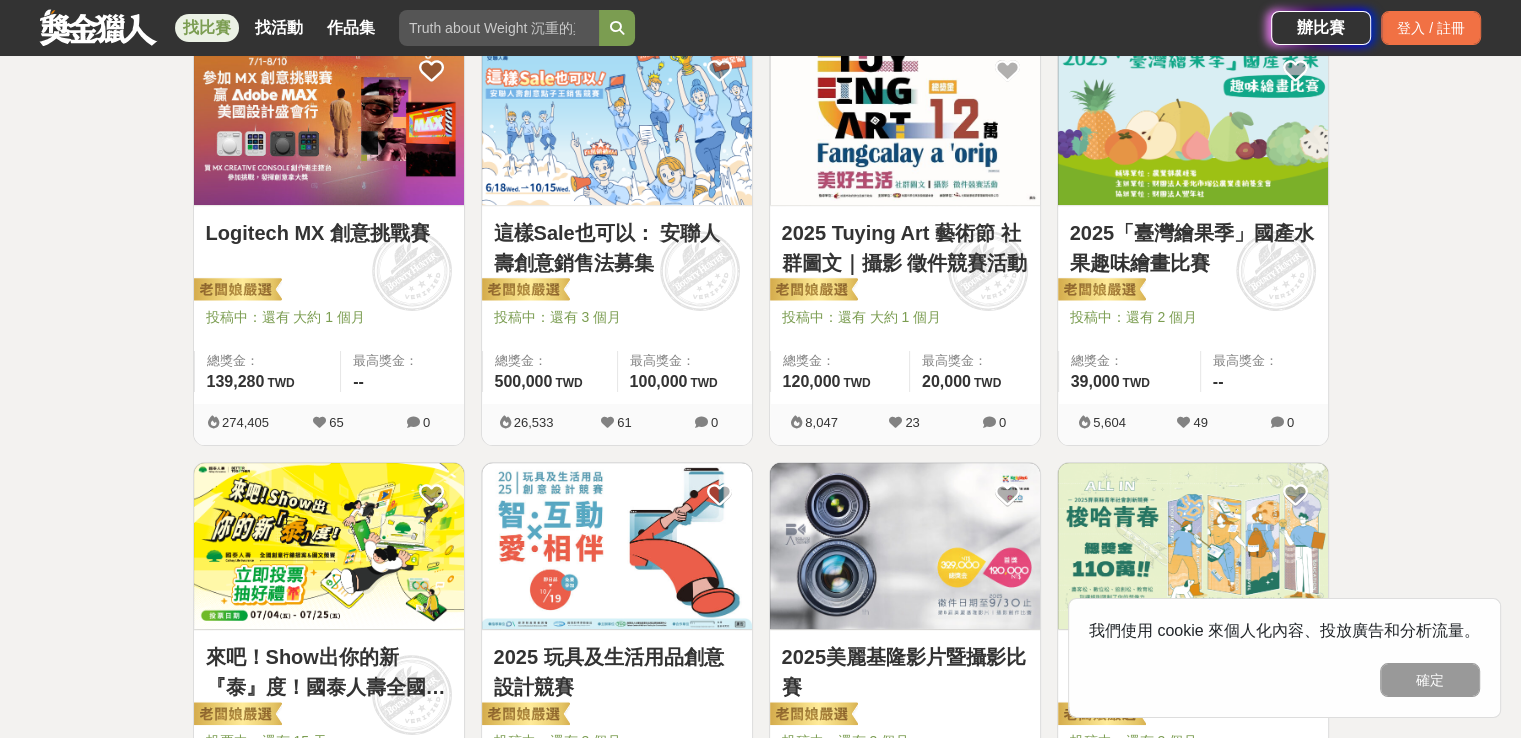 click on "這樣Sale也可以： 安聯人壽創意銷售法募集" at bounding box center [617, 248] 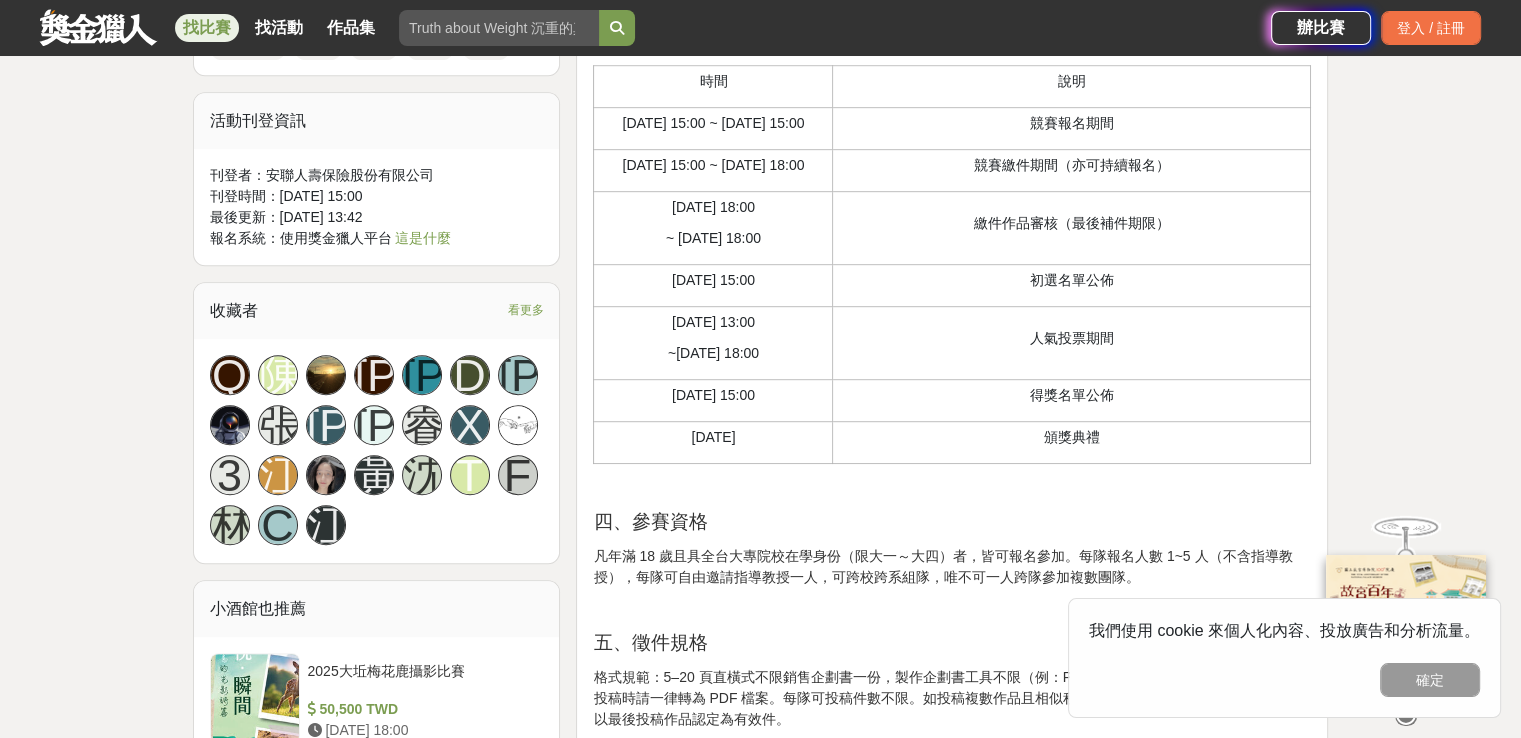 scroll, scrollTop: 1300, scrollLeft: 0, axis: vertical 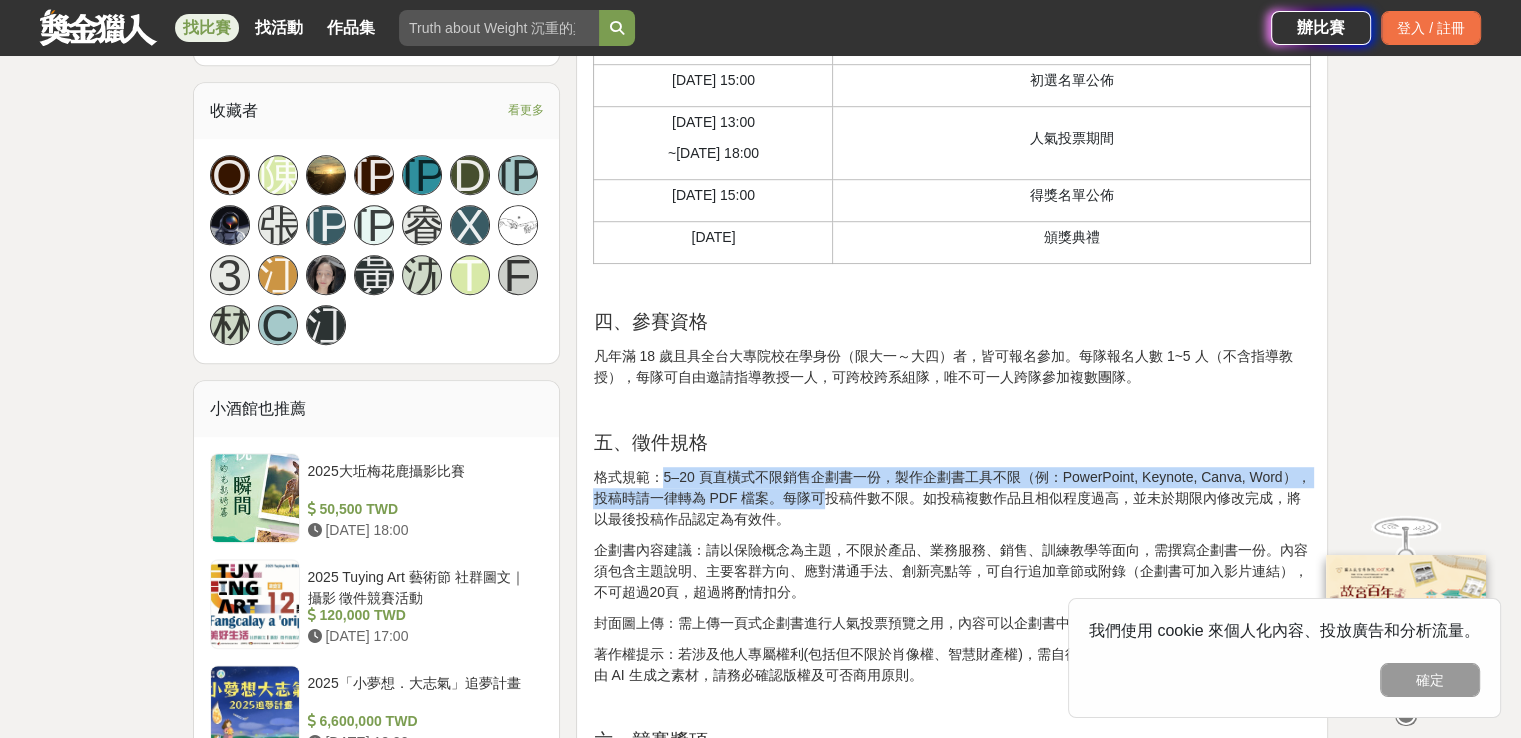 drag, startPoint x: 658, startPoint y: 521, endPoint x: 820, endPoint y: 530, distance: 162.2498 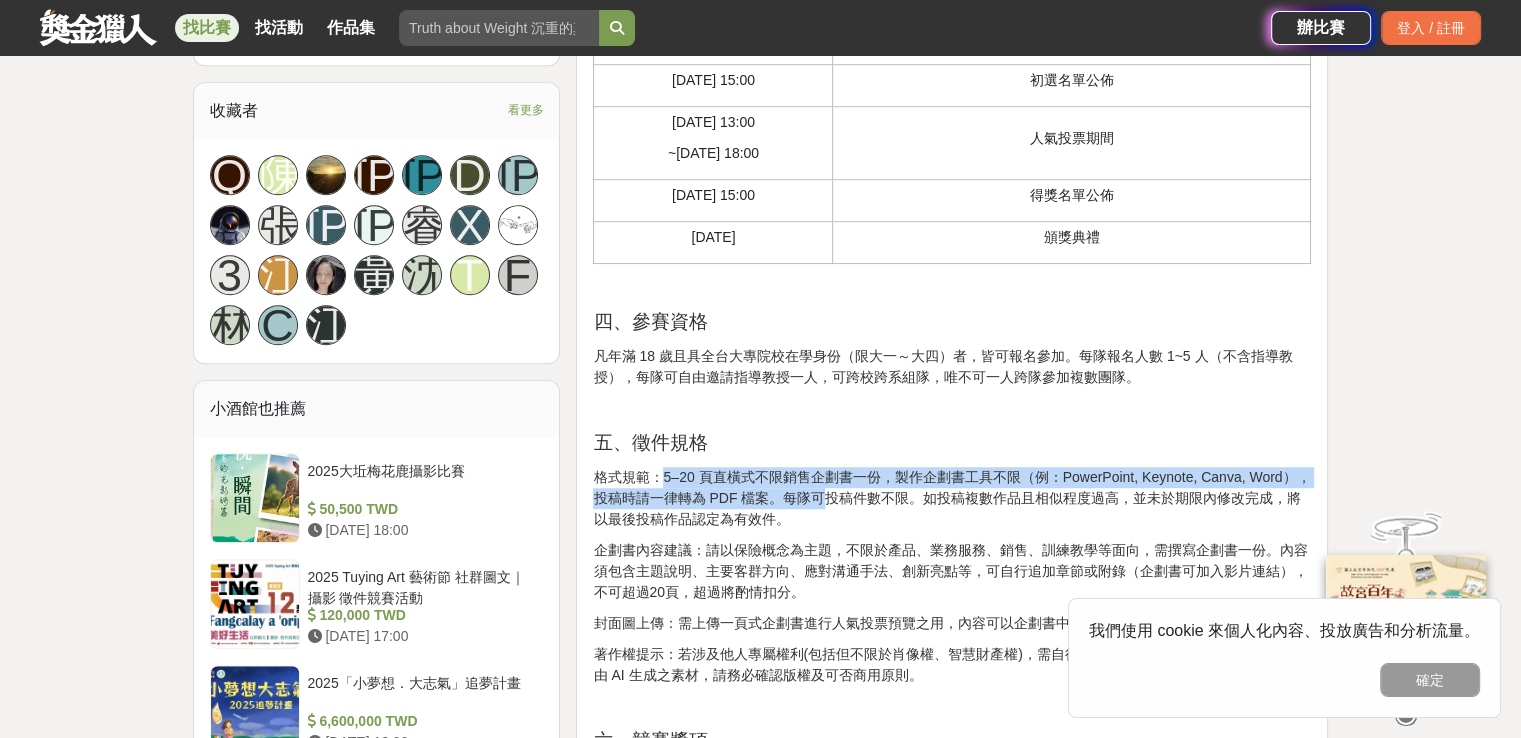 click on "格式規範：5–20 頁直橫式不限銷售企劃書一份，製作企劃書工具不限（例：PowerPoint, Keynote, Canva, Word），投稿時請一律轉為 PDF 檔案。每隊可投稿件數不限。如投稿複數作品且相似程度過高，並未於期限內修改完成，將以最後投稿作品認定為有效件。" at bounding box center [952, 498] 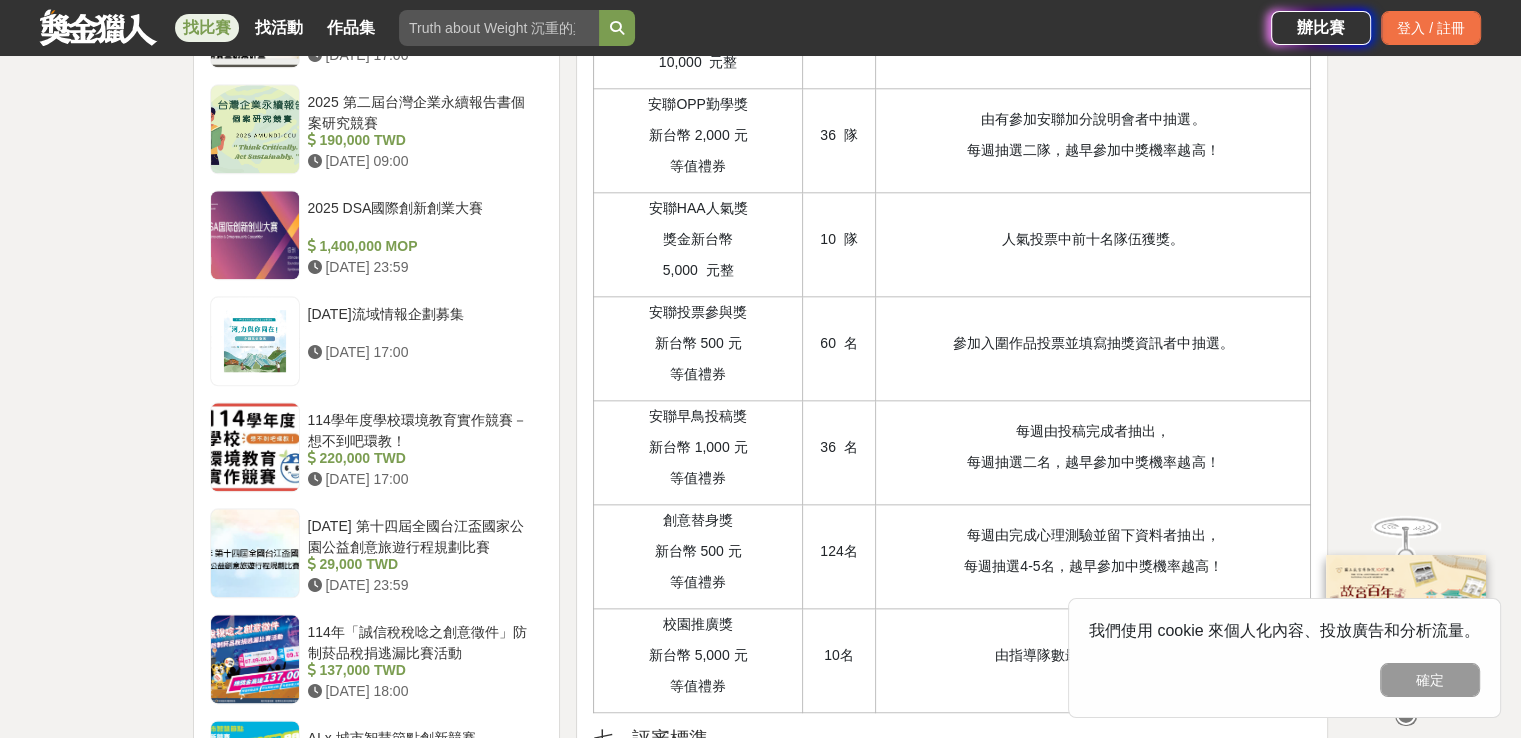 scroll, scrollTop: 2200, scrollLeft: 0, axis: vertical 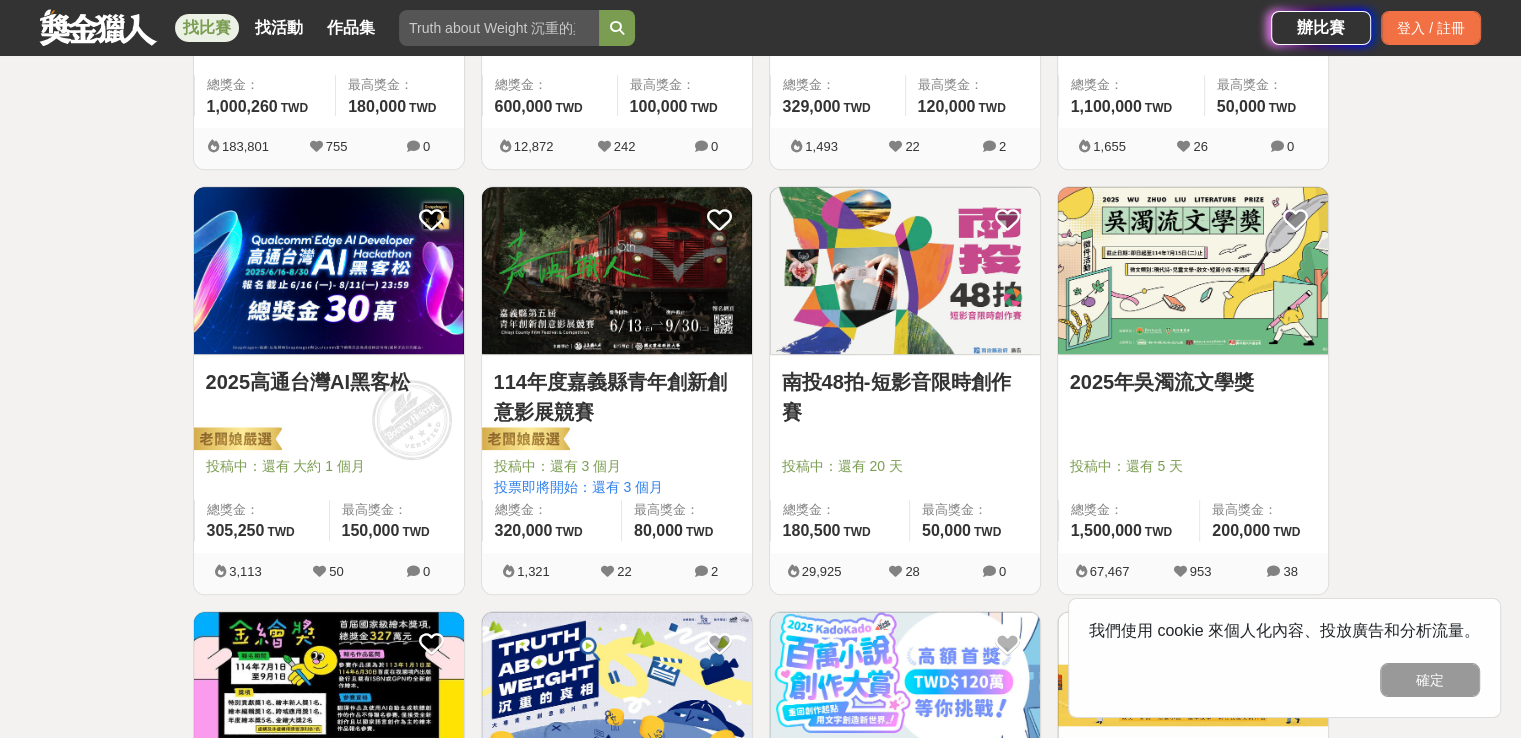 click on "2025高通台灣AI黑客松" at bounding box center (329, 382) 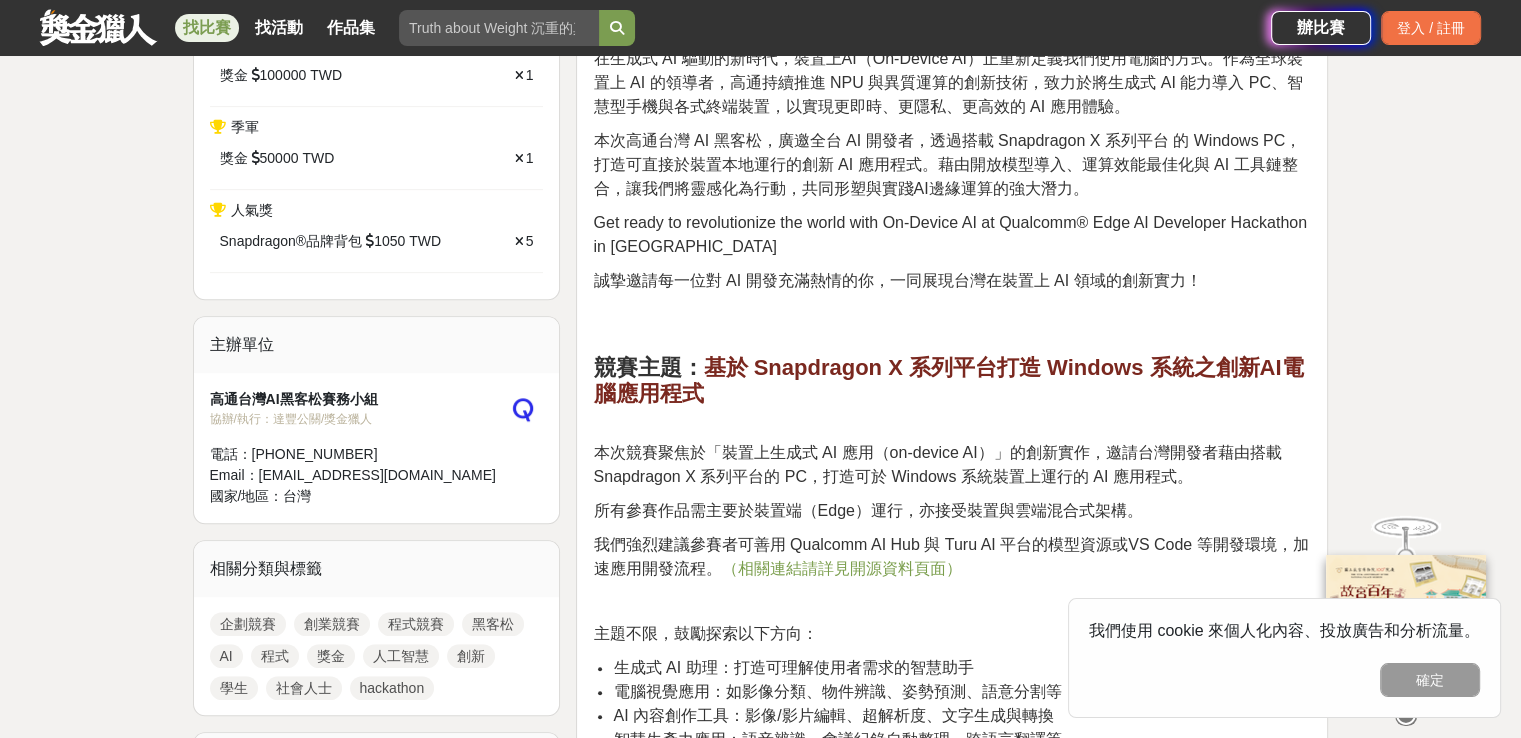 scroll, scrollTop: 900, scrollLeft: 0, axis: vertical 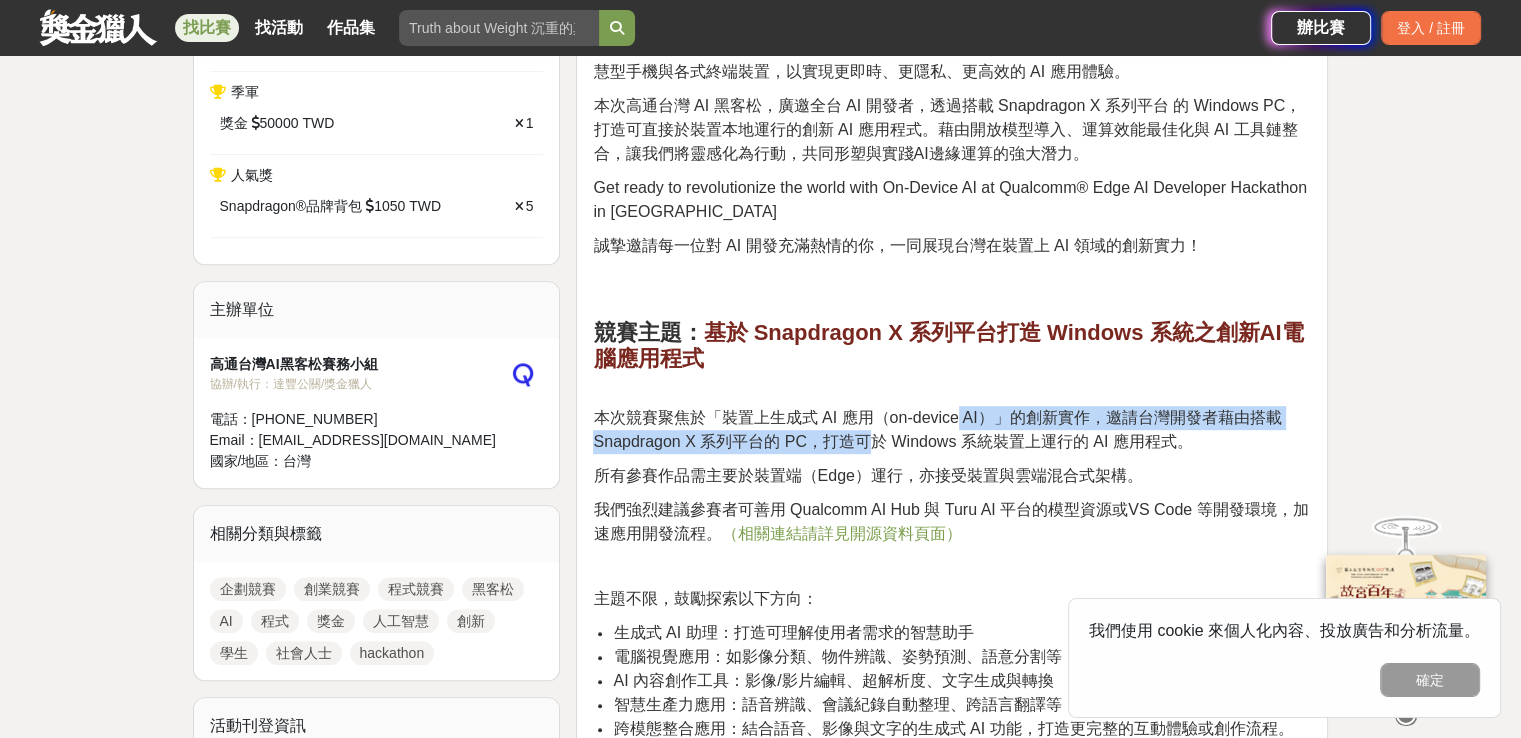 drag, startPoint x: 962, startPoint y: 376, endPoint x: 870, endPoint y: 400, distance: 95.07891 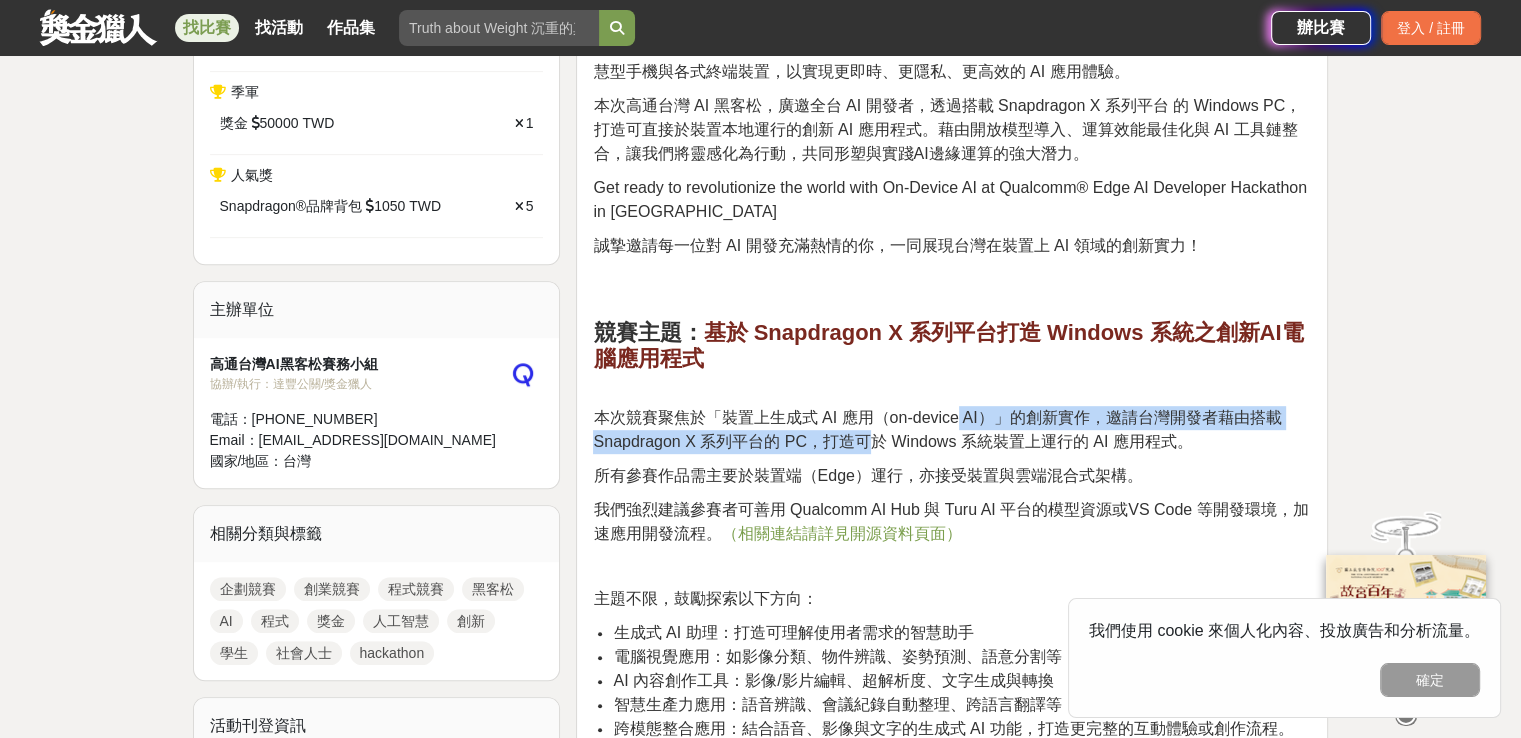 click on "本次競賽聚焦於「裝置上生成式 AI 應用（on-device AI）」的創新實作，邀請台灣開發者藉由搭載 Snapdragon X 系列平台的 PC，打造可於 Windows 系統裝置上運行的 AI 應用程式。" at bounding box center (937, 429) 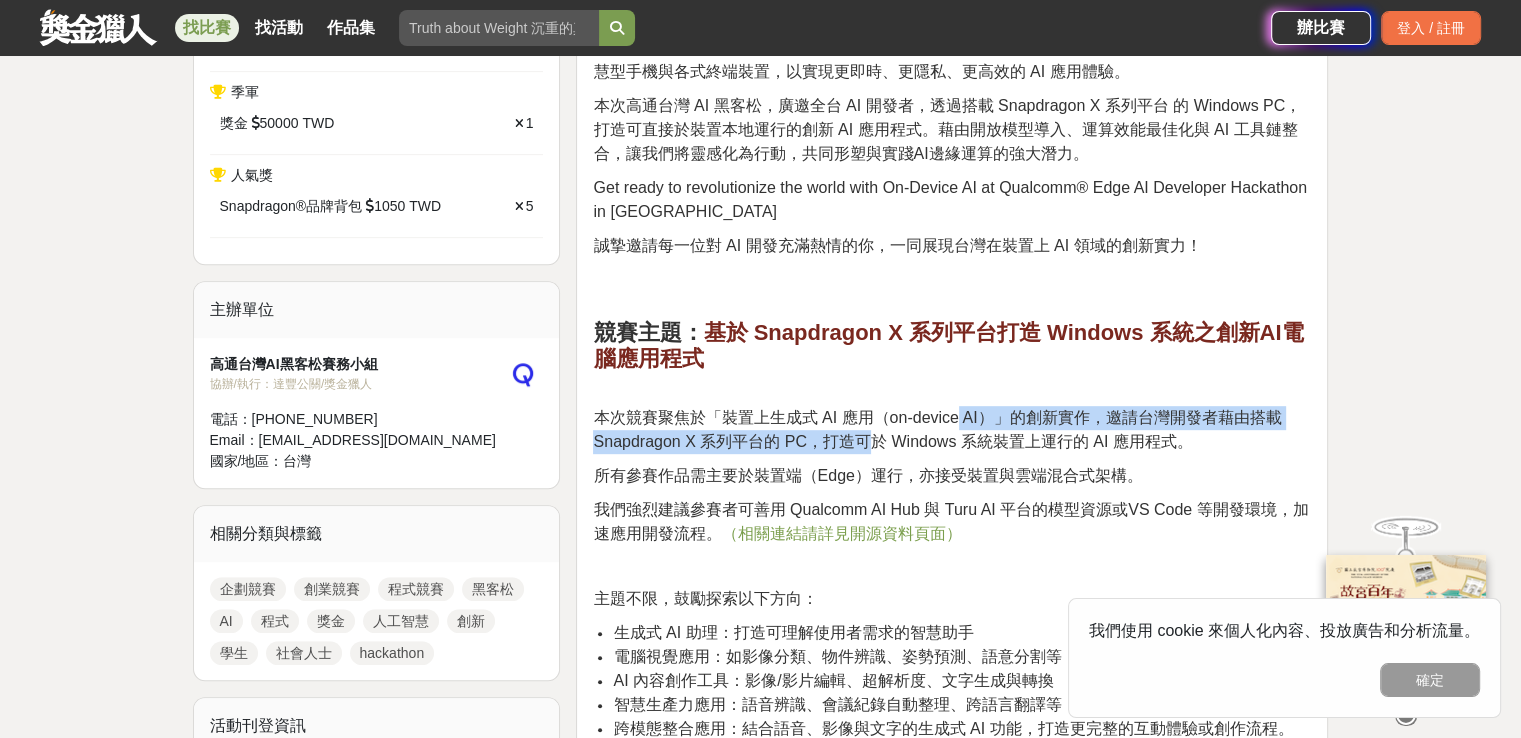 click on "本次競賽聚焦於「裝置上生成式 AI 應用（on-device AI）」的創新實作，邀請台灣開發者藉由搭載 Snapdragon X 系列平台的 PC，打造可於 Windows 系統裝置上運行的 AI 應用程式。" at bounding box center [937, 429] 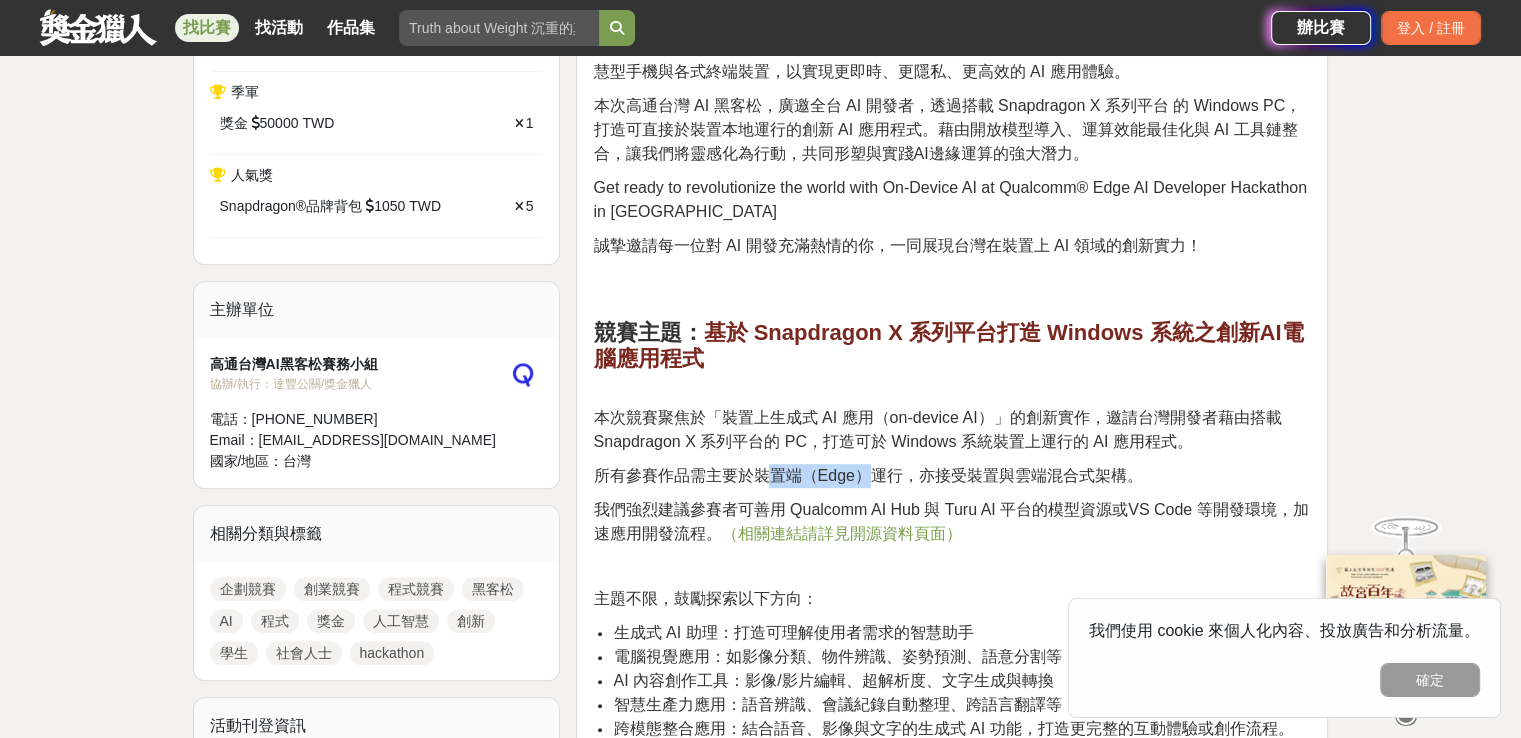 drag, startPoint x: 768, startPoint y: 424, endPoint x: 872, endPoint y: 437, distance: 104.80935 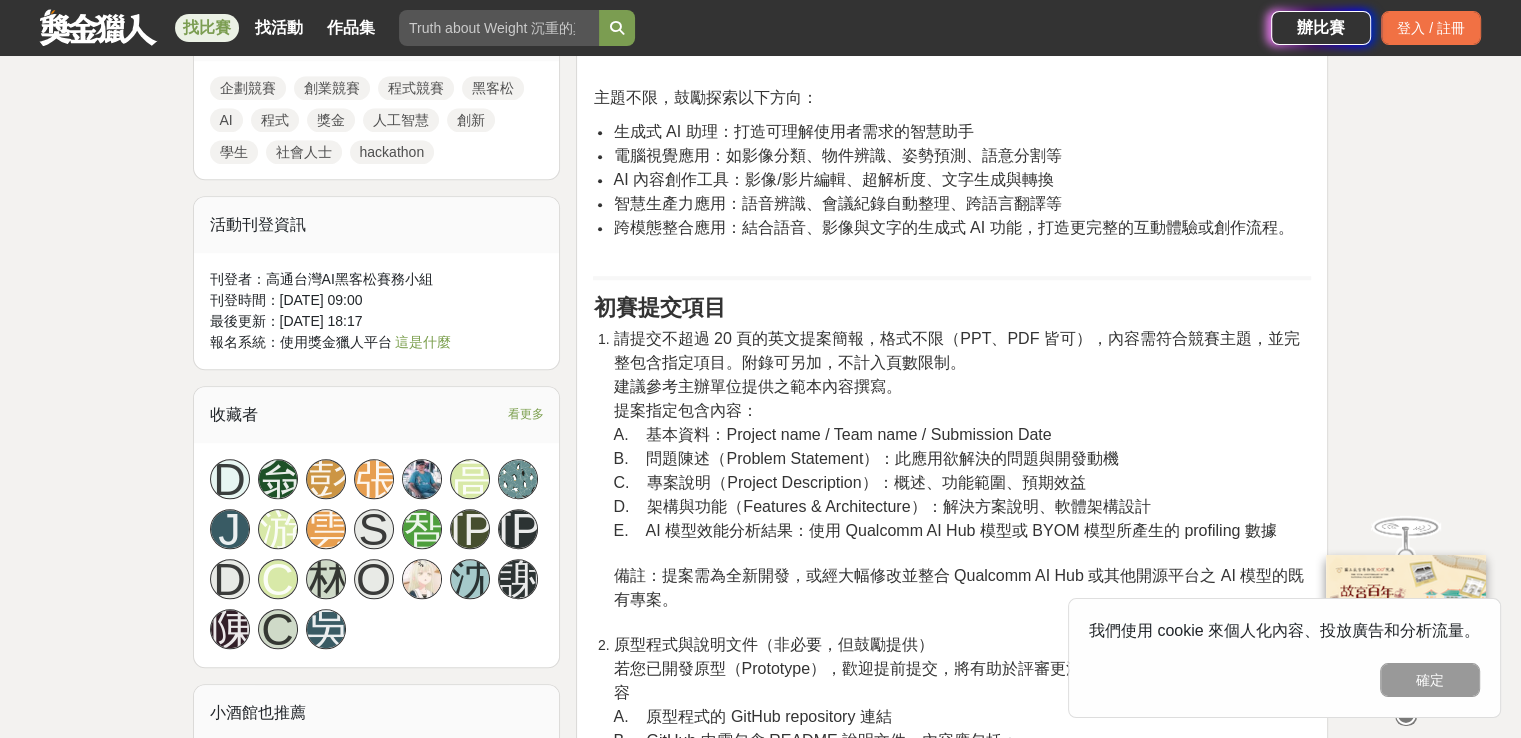 scroll, scrollTop: 1300, scrollLeft: 0, axis: vertical 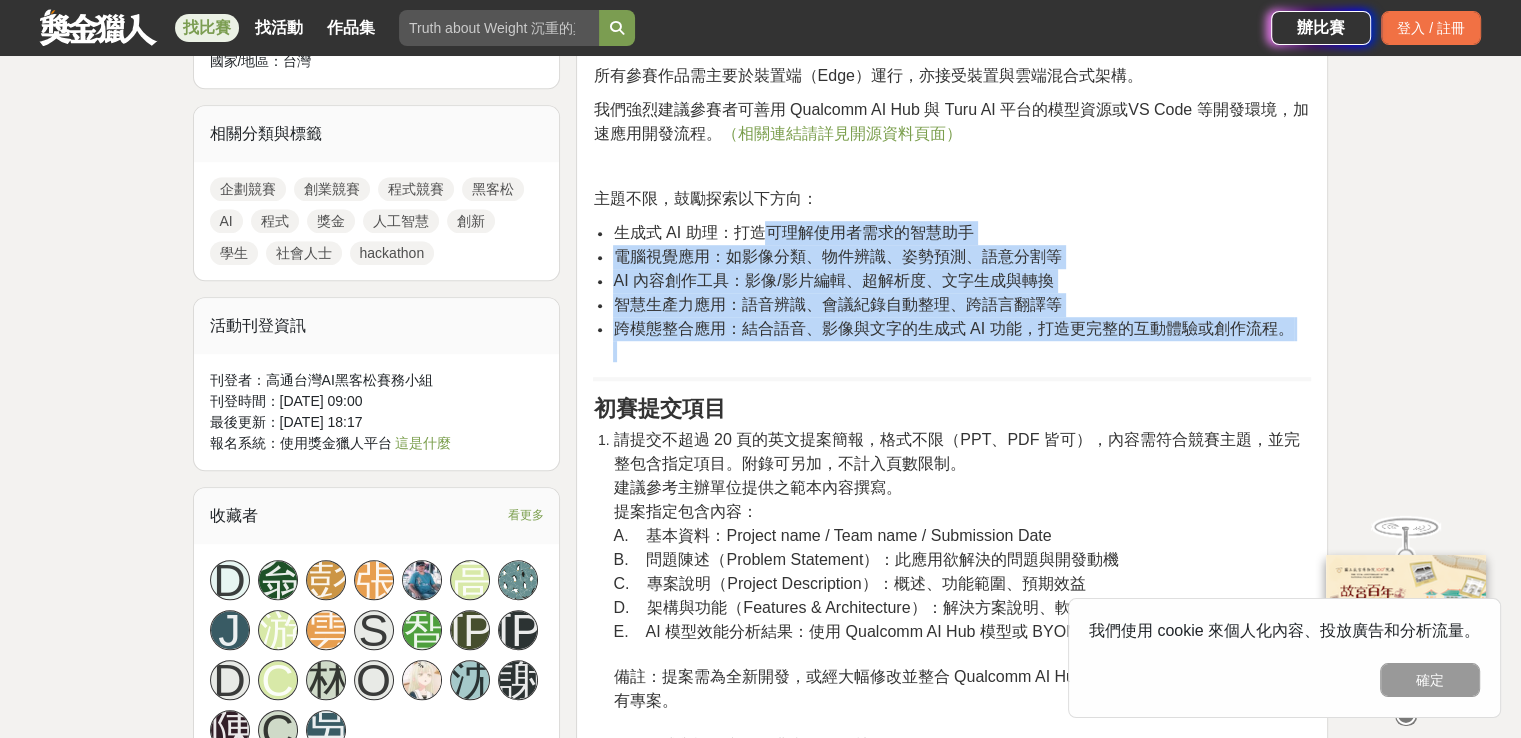 drag, startPoint x: 755, startPoint y: 184, endPoint x: 764, endPoint y: 303, distance: 119.33985 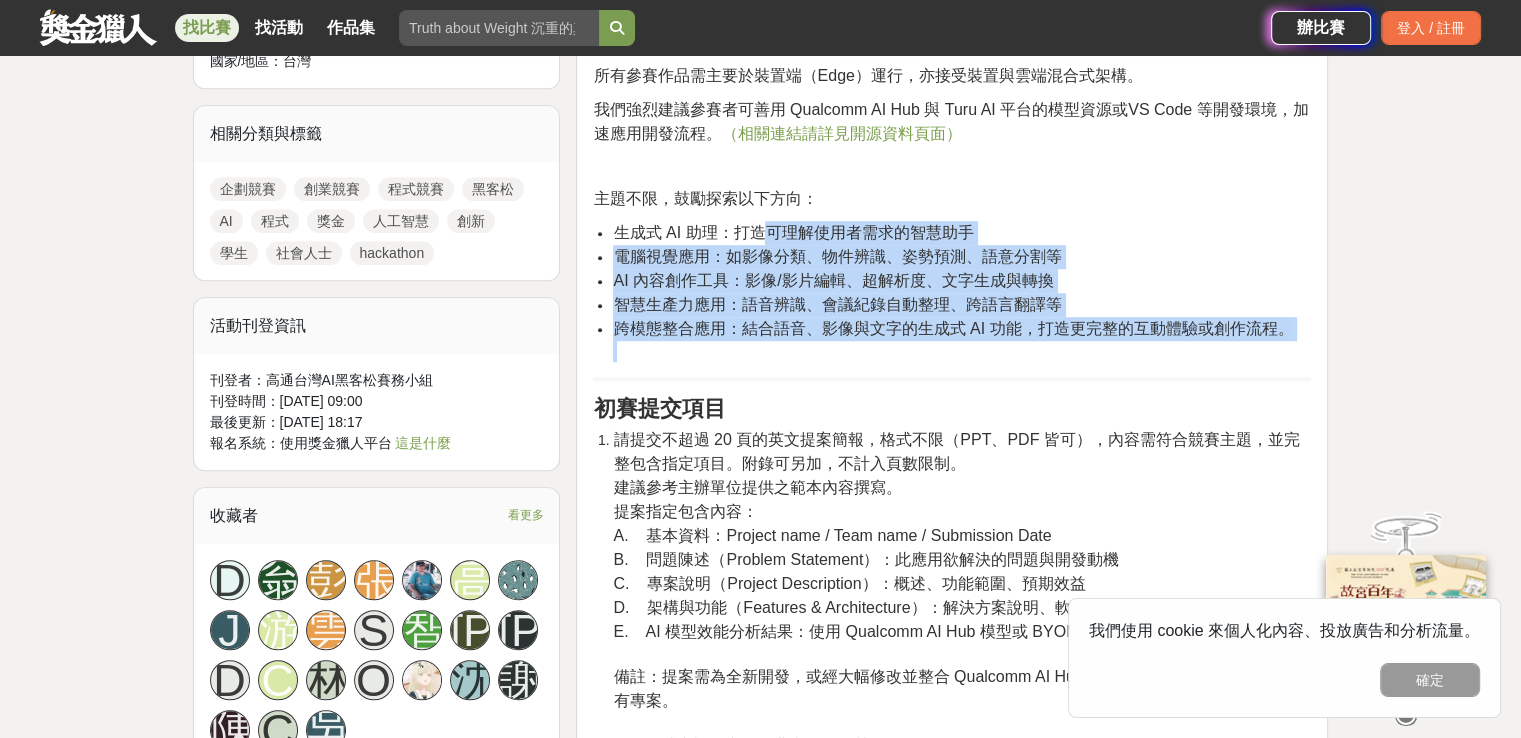 click on "跨模態整合應用：結合語音、影像與文字的生成式 AI 功能，打造更完整的互動體驗或創作流程。" at bounding box center (962, 339) 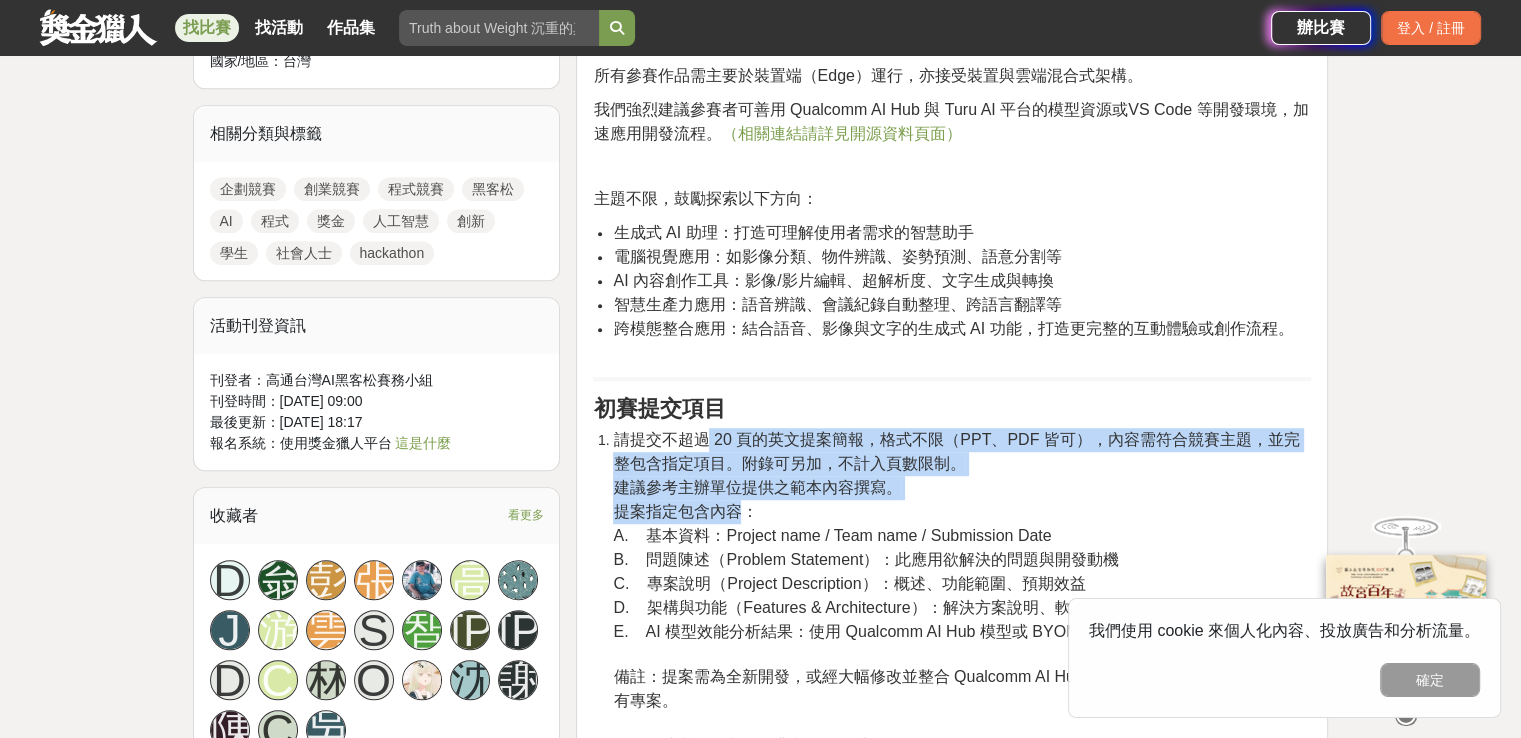 drag, startPoint x: 708, startPoint y: 388, endPoint x: 747, endPoint y: 481, distance: 100.84642 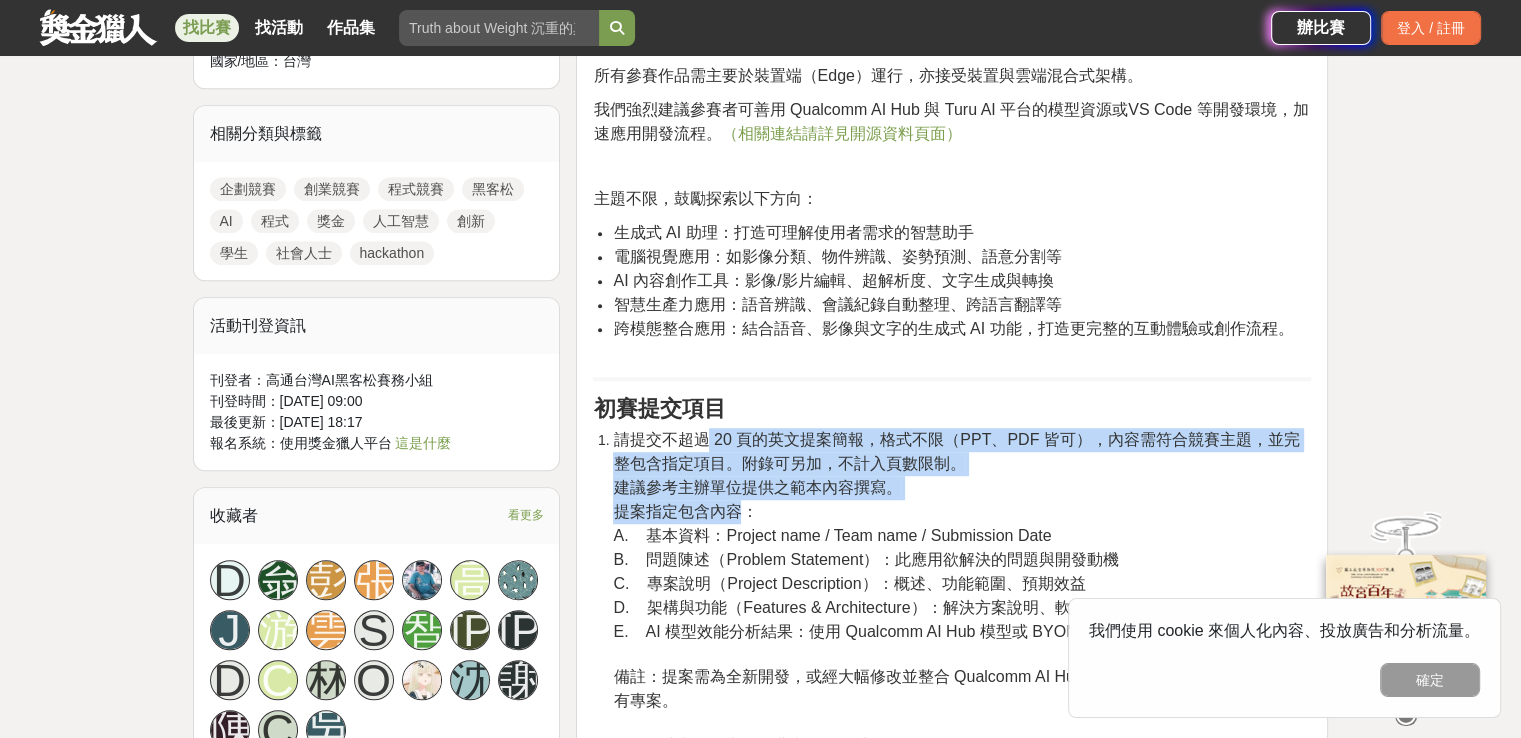 click on "請提交不超過 20 頁的英文提案簡報，格式不限（PPT、PDF 皆可），內容需符合競賽主題，並完整包含指定項目。附錄可另加，不計入頁數限制。 建議參考主辦單位提供之範本內容撰寫。 提案指定包含內容： A.    基本資料：Project name / Team name / Submission Date B.    問題[PERSON_NAME]（Problem Statement）：此應用欲解決的問題與開發動機 C.    專案說明（Project Description）：概述、功能範圍、預期效益 D.    架構與功能（Features & Architecture）：解決方案說明、軟體架構設計 E.    AI 模型效能分析結果：使用 Qualcomm AI Hub 模型或 BYOM 模型所產生的 profiling 數據 備註：提案需為全新開發，或經大幅修改並整合 Qualcomm AI Hub 或其他開源平台之 AI 模型的既有專案。" at bounding box center (962, 581) 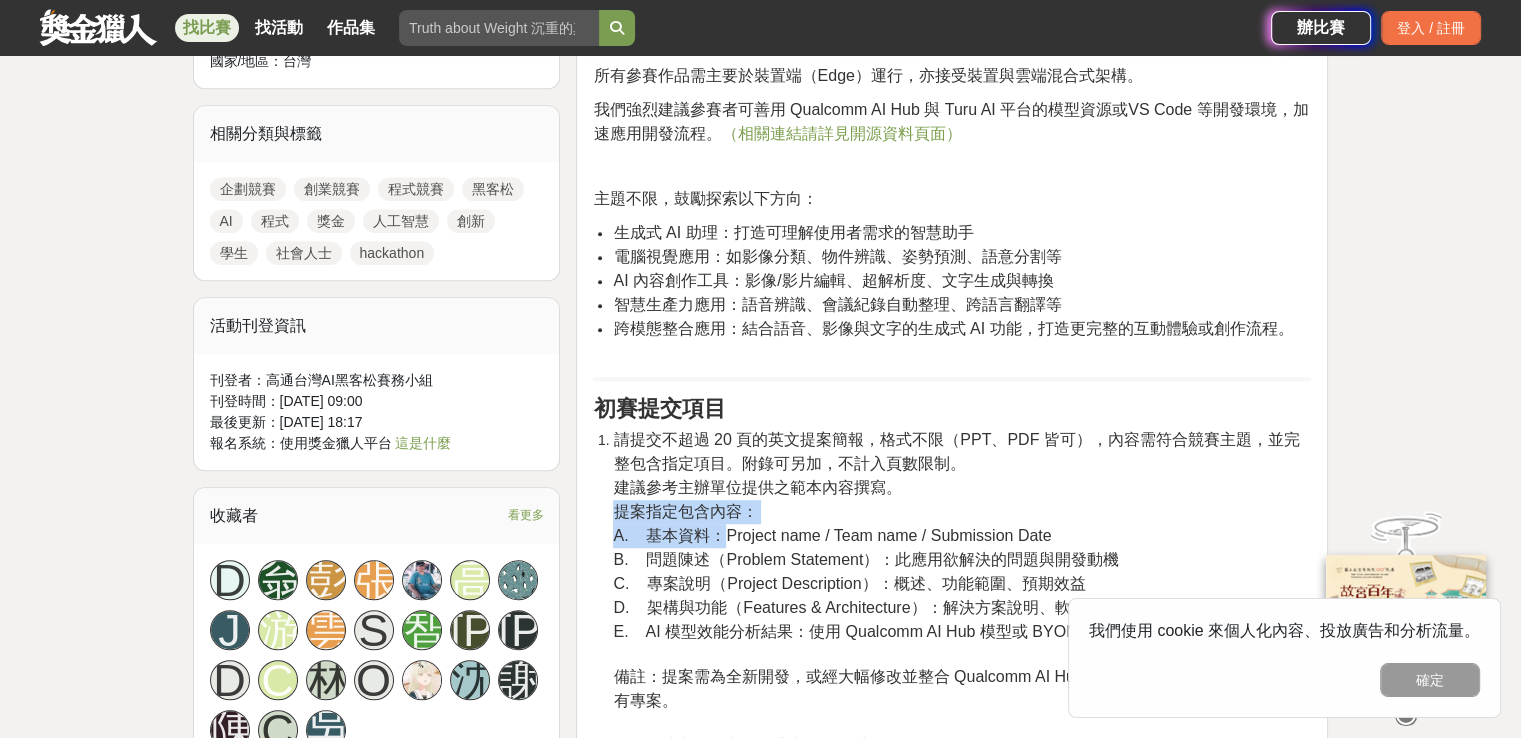 drag, startPoint x: 720, startPoint y: 489, endPoint x: 818, endPoint y: 480, distance: 98.4124 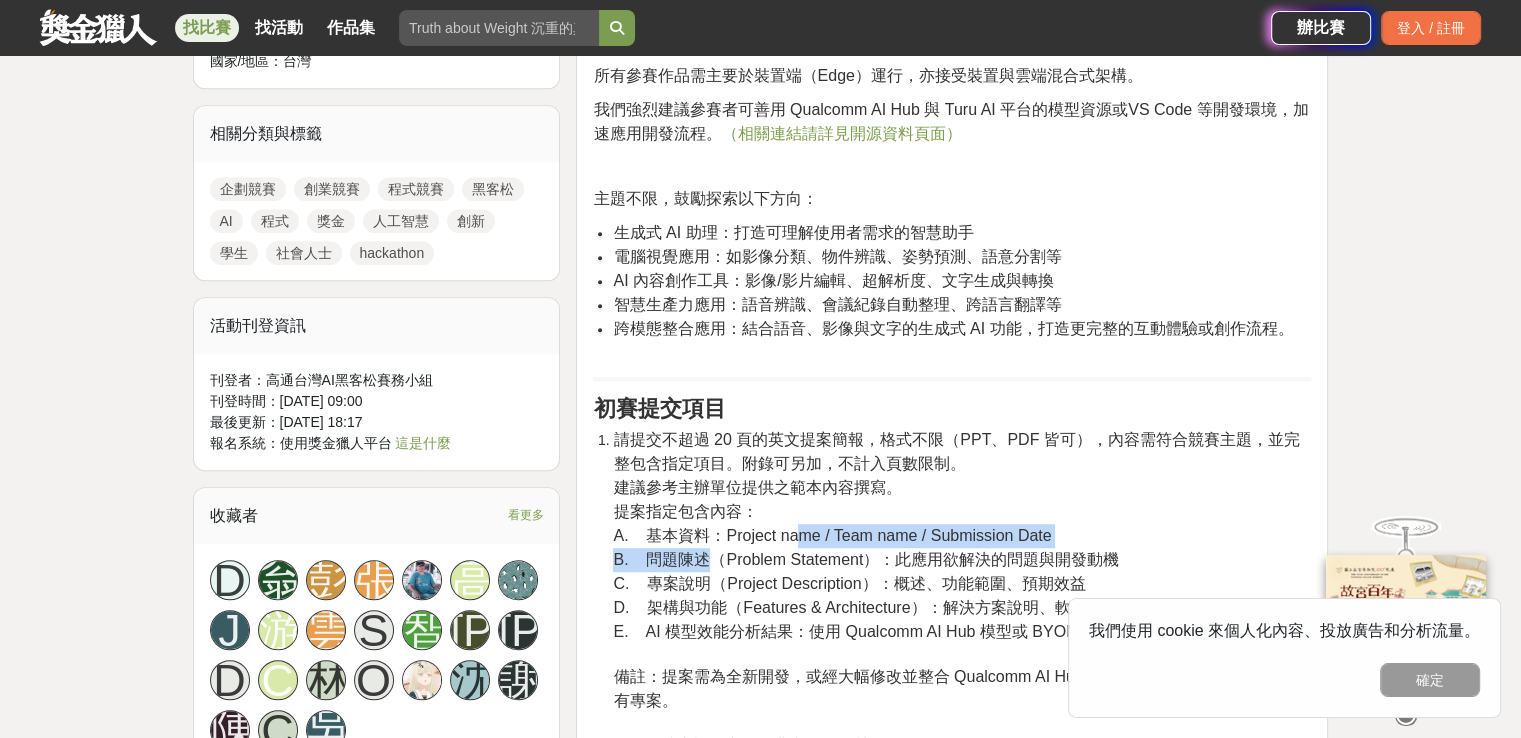 drag, startPoint x: 711, startPoint y: 507, endPoint x: 849, endPoint y: 507, distance: 138 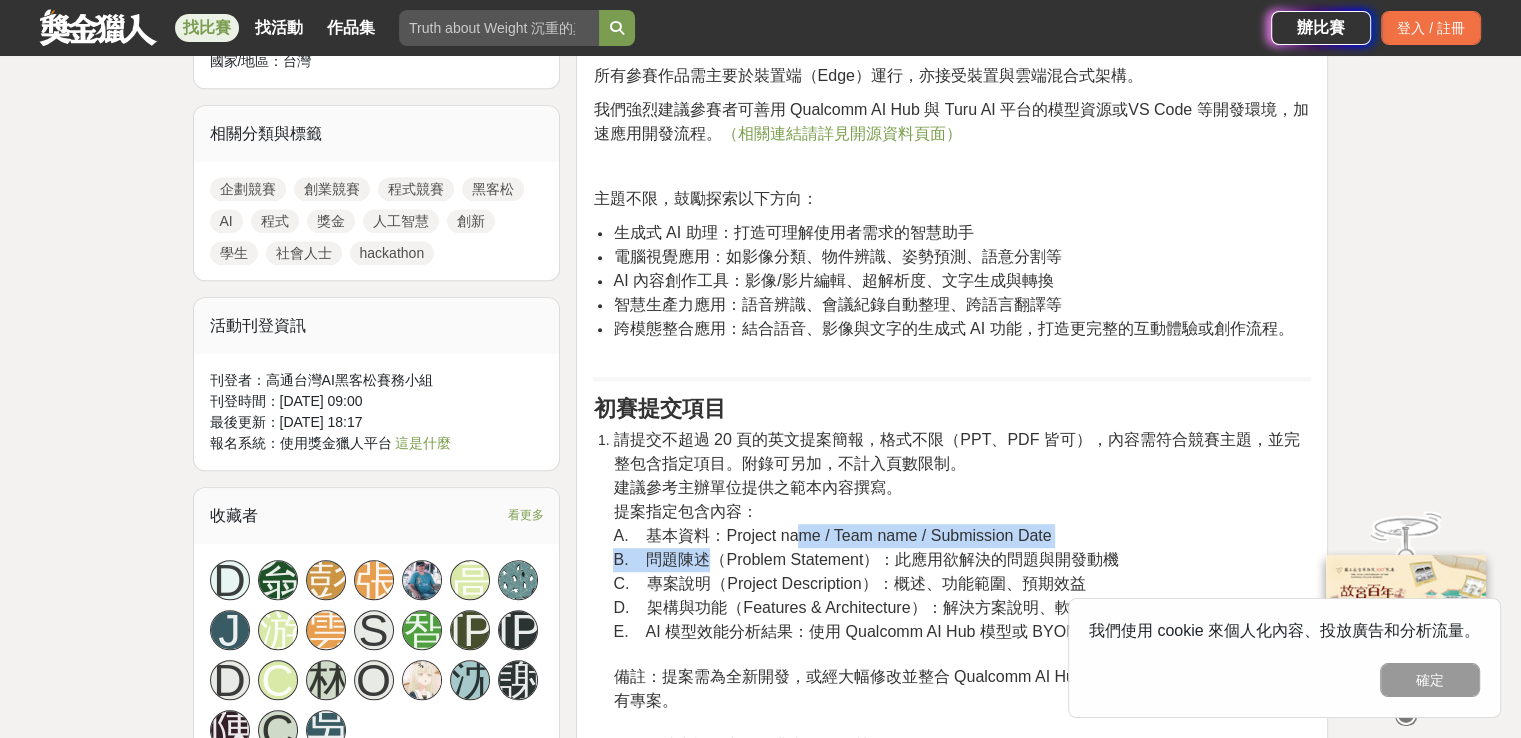 click on "B.    問題陳述（Problem Statement）：此應用欲解決的問題與開發動機" at bounding box center (866, 559) 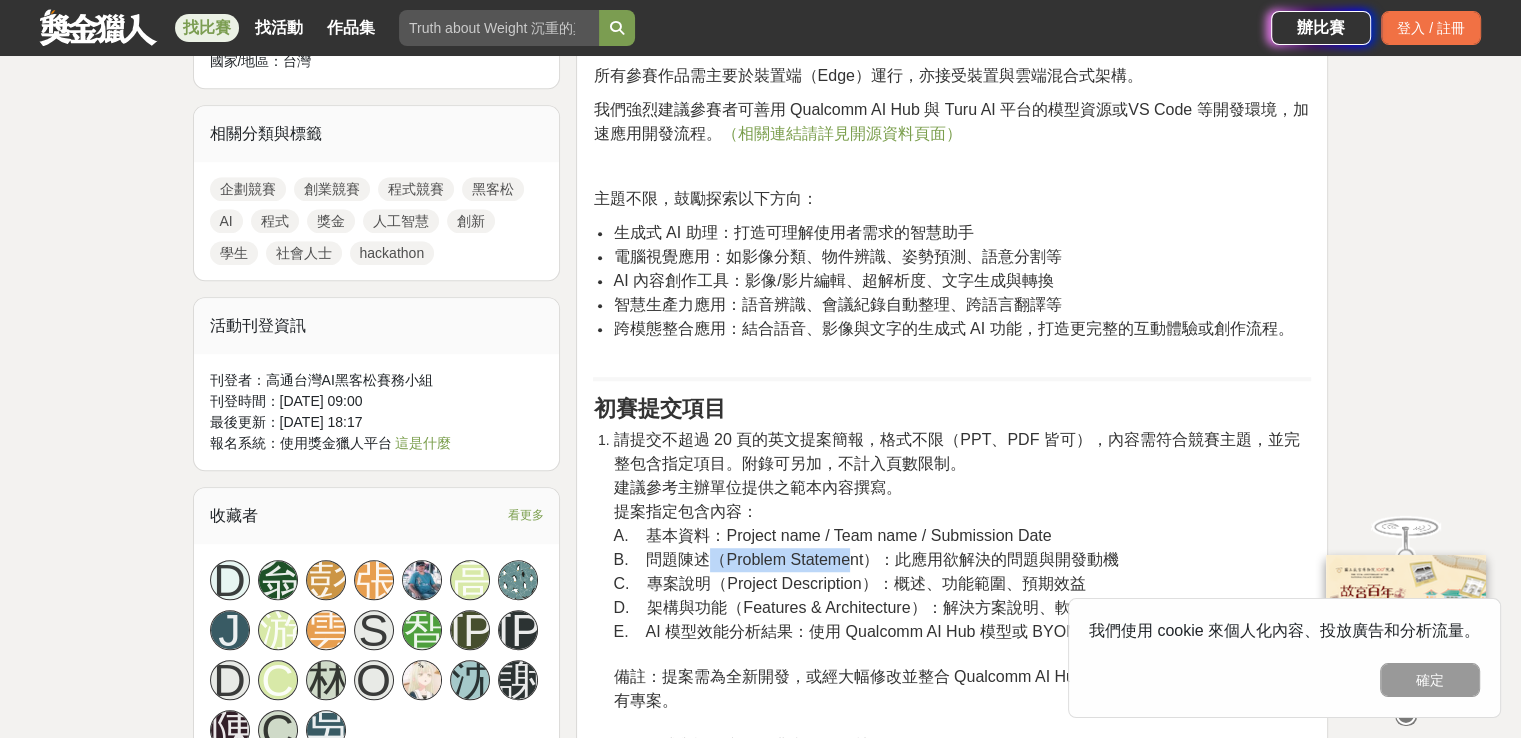 click on "B.    問題陳述（Problem Statement）：此應用欲解決的問題與開發動機" at bounding box center [866, 559] 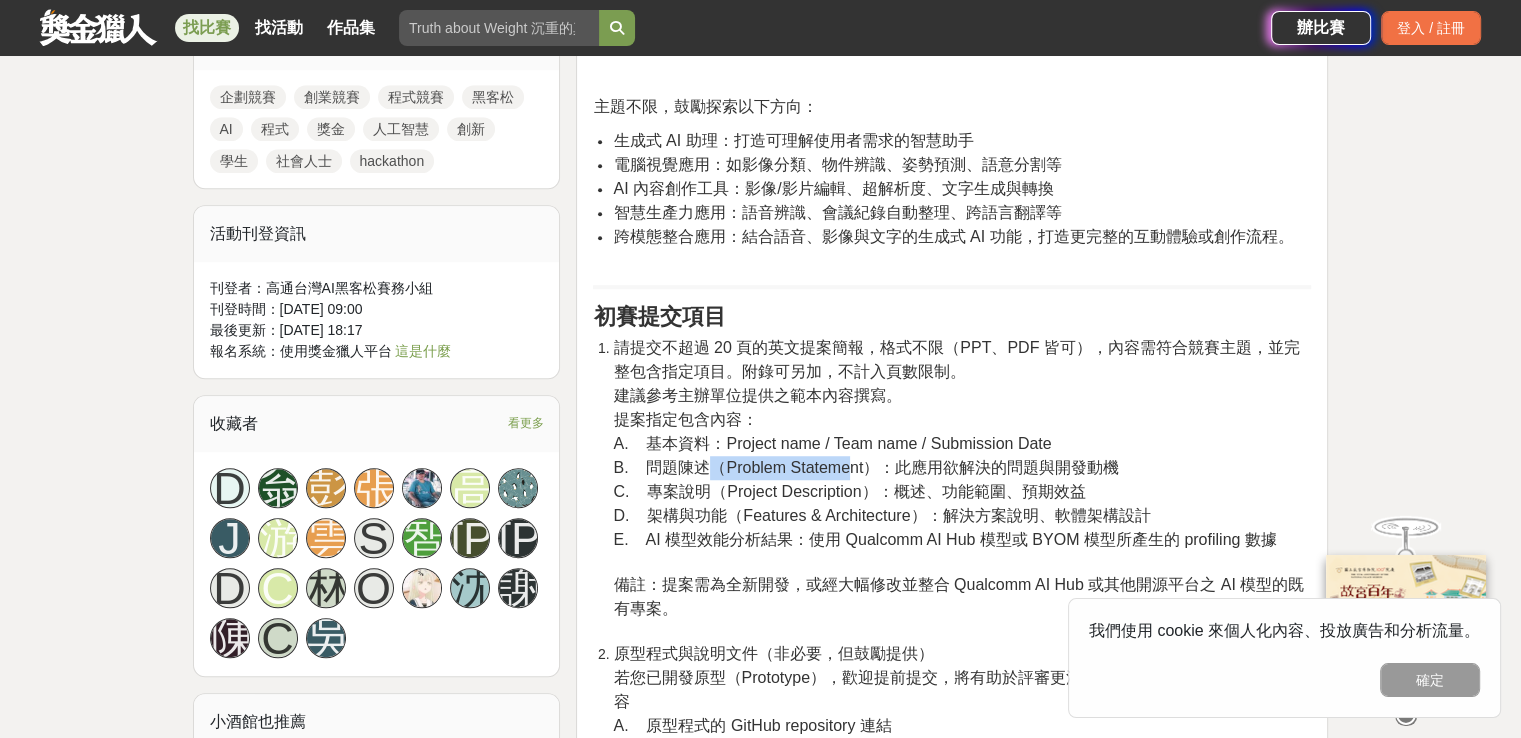 scroll, scrollTop: 1500, scrollLeft: 0, axis: vertical 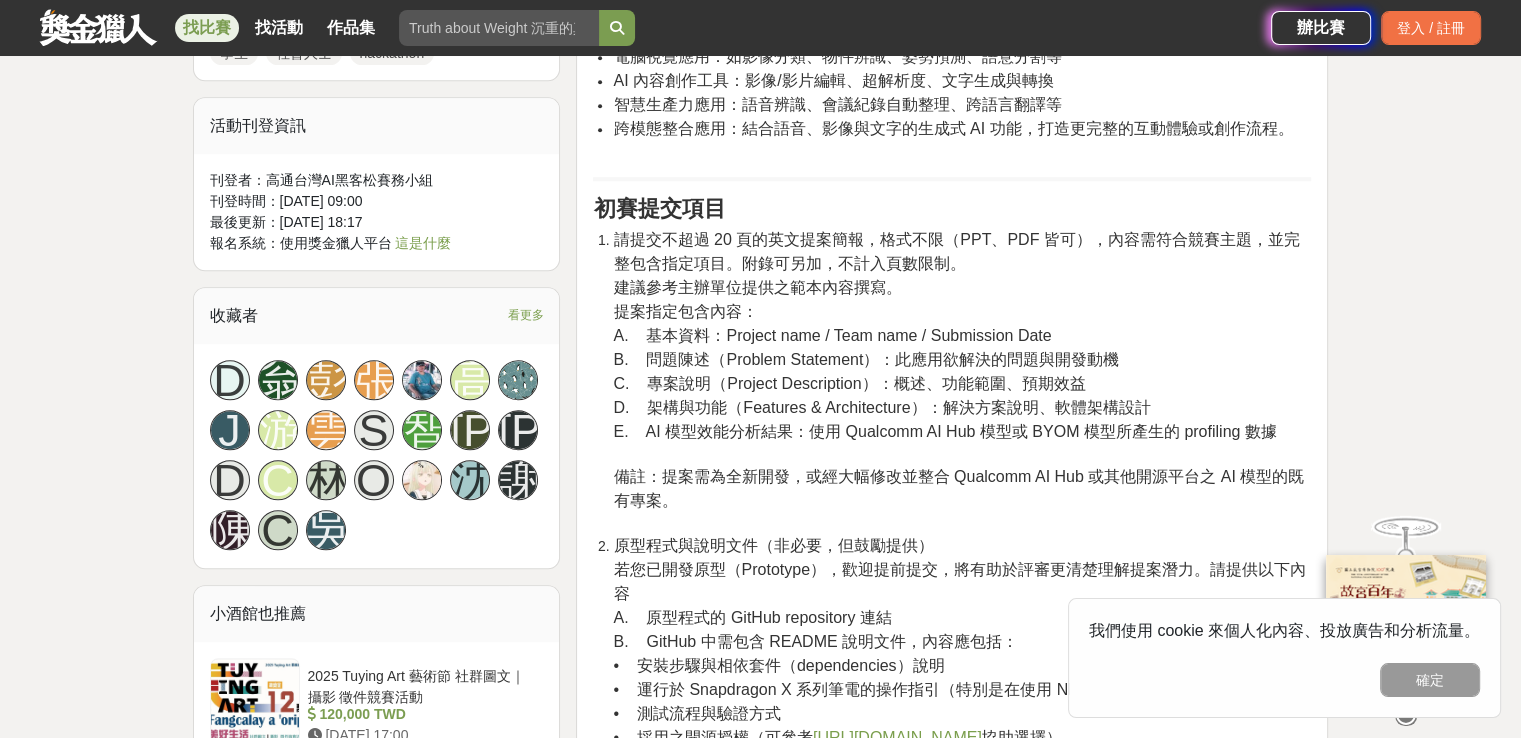 click on "備註：提案需為全新開發，或經大幅修改並整合 Qualcomm AI Hub 或其他開源平台之 AI 模型的既有專案。" at bounding box center [958, 488] 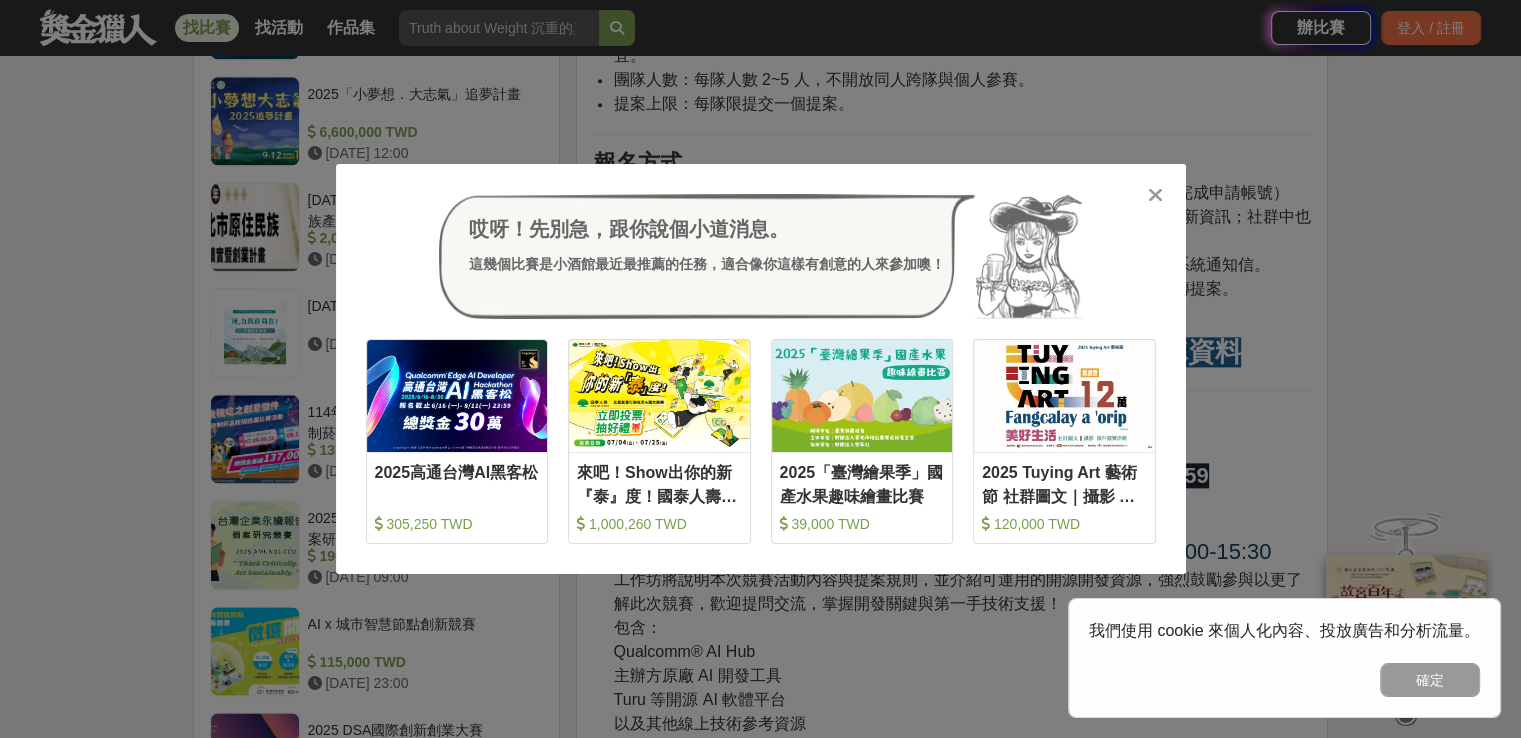 scroll, scrollTop: 2600, scrollLeft: 0, axis: vertical 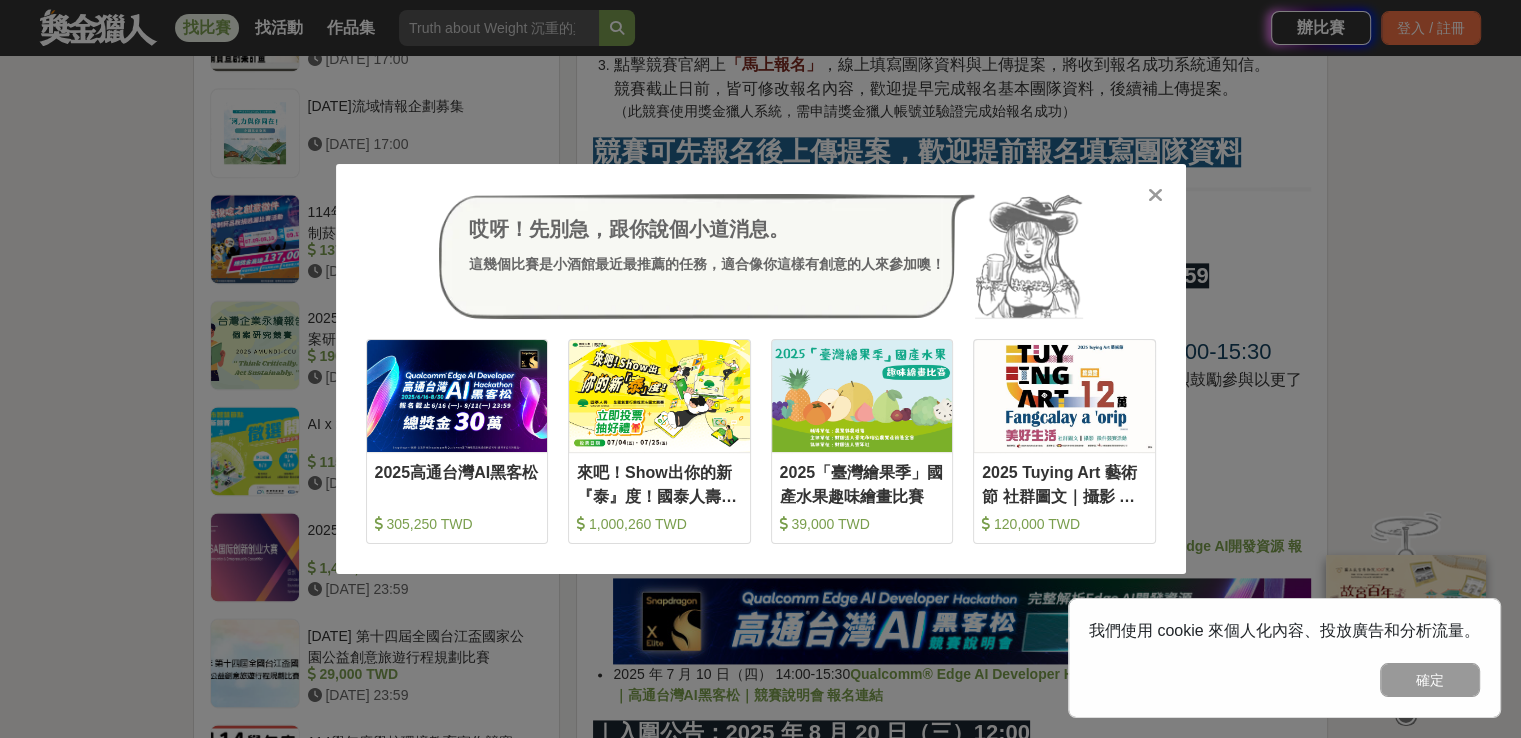 click at bounding box center [1155, 195] 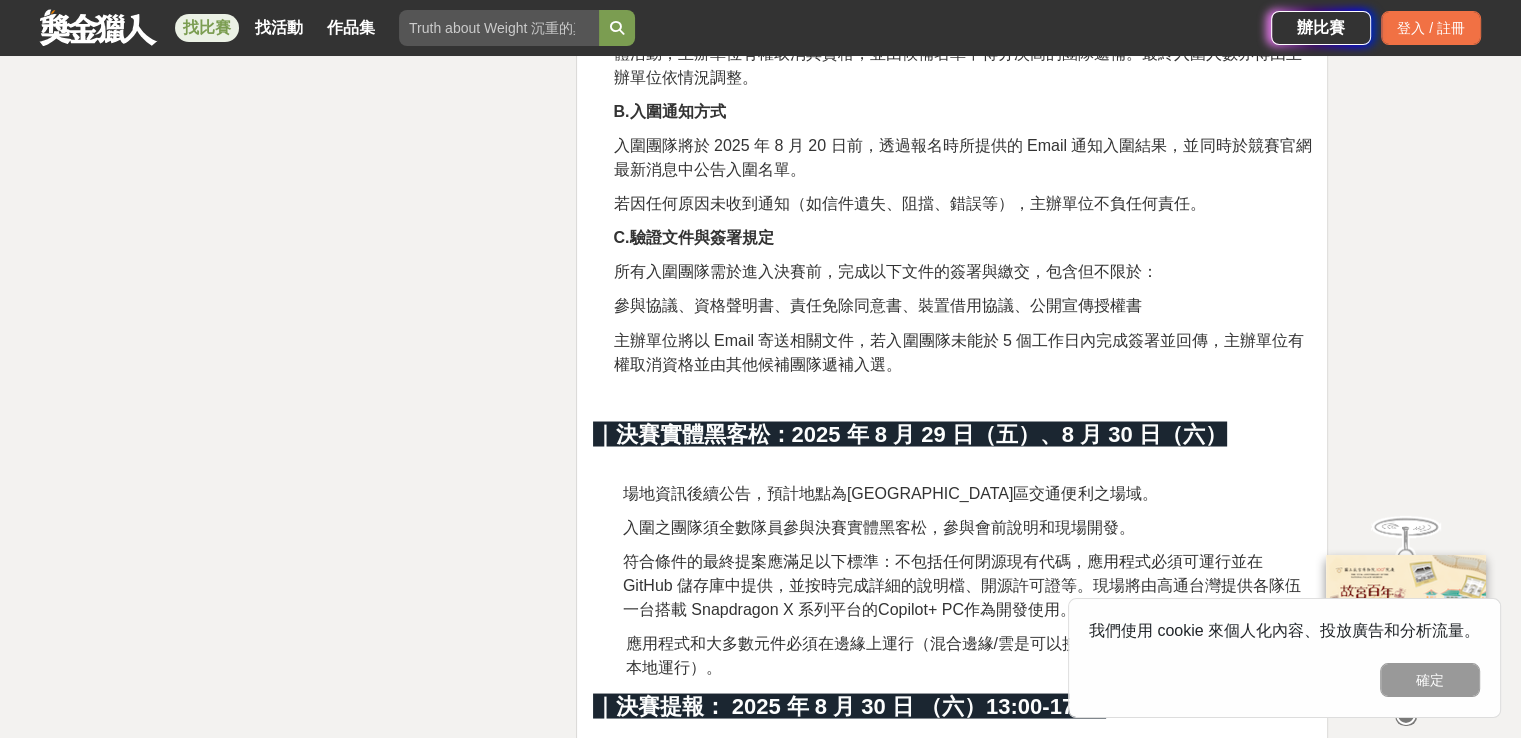 scroll, scrollTop: 3600, scrollLeft: 0, axis: vertical 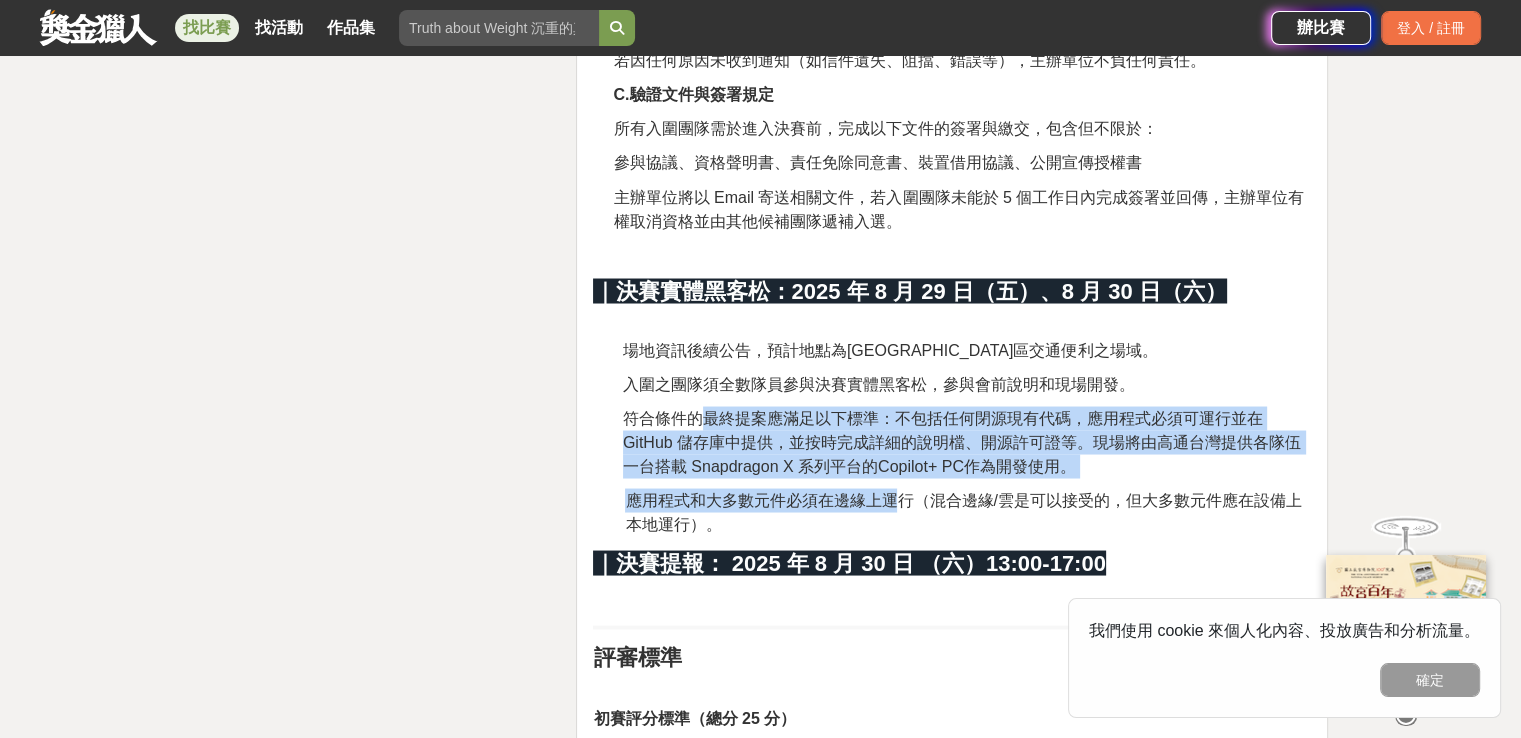 drag, startPoint x: 704, startPoint y: 351, endPoint x: 902, endPoint y: 423, distance: 210.6846 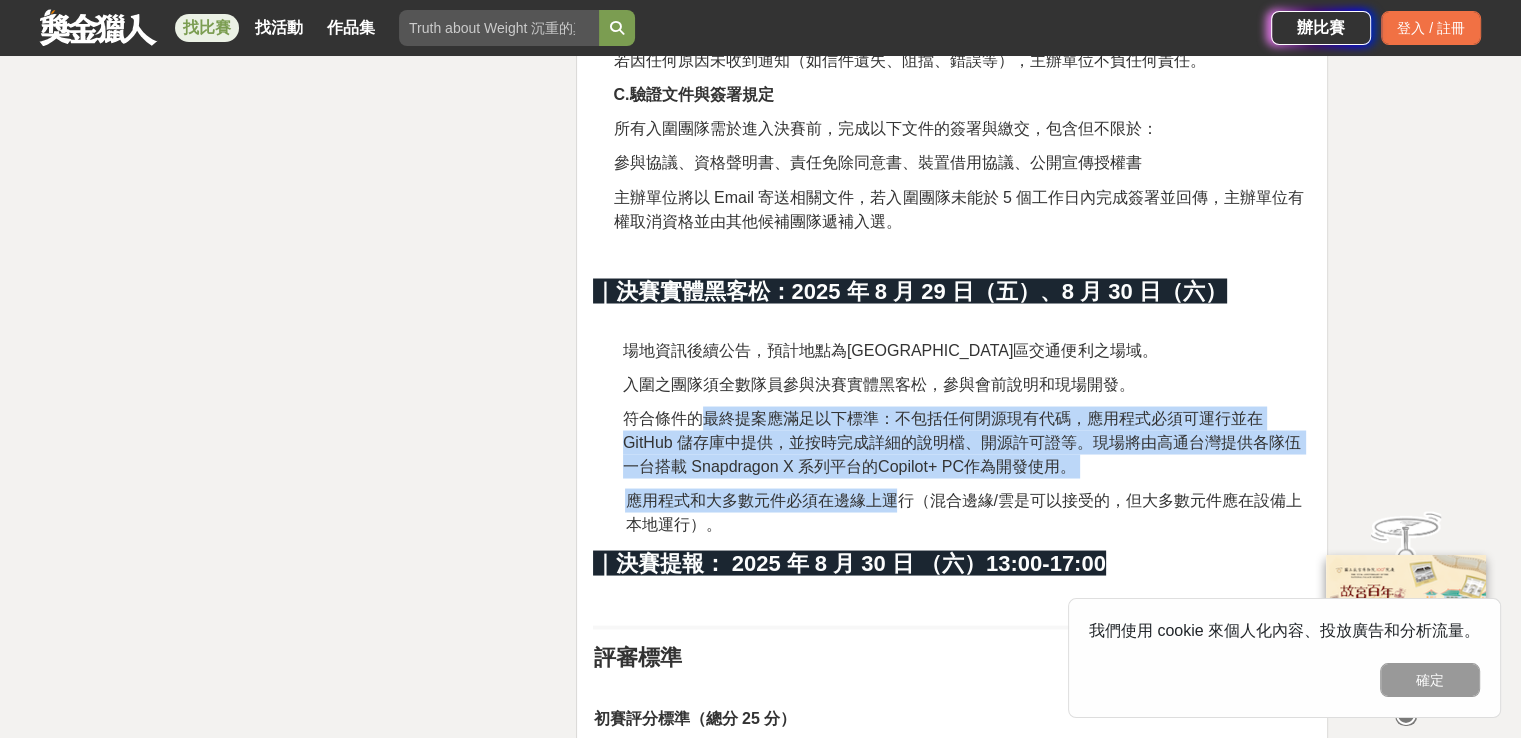 click on "Qualcomm® Edge AI Developer Hackathon in [GEOGRAPHIC_DATA] 高通台灣AI黑客松 競賽規則 競賽宗旨與說明 在生成式 AI 驅動的新時代，裝置上AI（On-Device AI）正重新定義我們使用電腦的方式。作為全球裝置上 AI 的領導者，高通持續推進 NPU 與異質運算的創新技術，致力於將生成式 AI 能力導入 PC、智慧型手機與各式終端裝置，以實現更即時、更隱私、更高效的 AI 應用體驗。 本次高通台灣 AI 黑客松，廣邀全台 AI 開發者，透過搭載 Snapdragon X 系列平台 的 Windows PC，打造可直接於裝置本地運行的創新 AI 應用程式。藉由開放模型導入、運算效能最佳化與 AI 工具鏈整合，讓我們將靈感化為行動，共同形塑與實踐AI邊緣運算的強大潛力。 Get ready to revolutionize the world with On-Device AI at Qualcomm® Edge AI Developer Hackathon in [GEOGRAPHIC_DATA]     競賽主題： 基於 Snapdragon X 系列平台打造 Windows 系統之創新AI電腦應用程式" at bounding box center (952, -21) 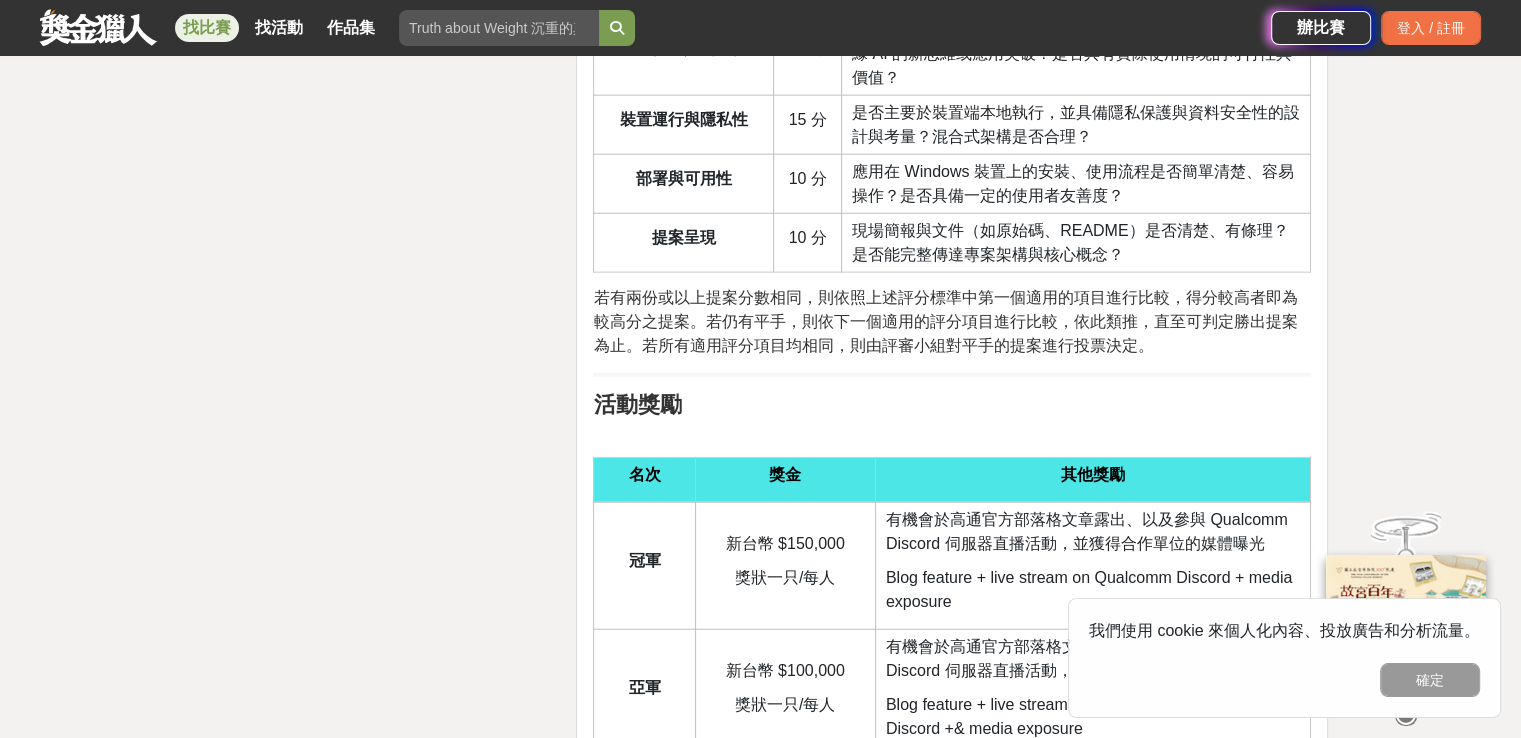 scroll, scrollTop: 5200, scrollLeft: 0, axis: vertical 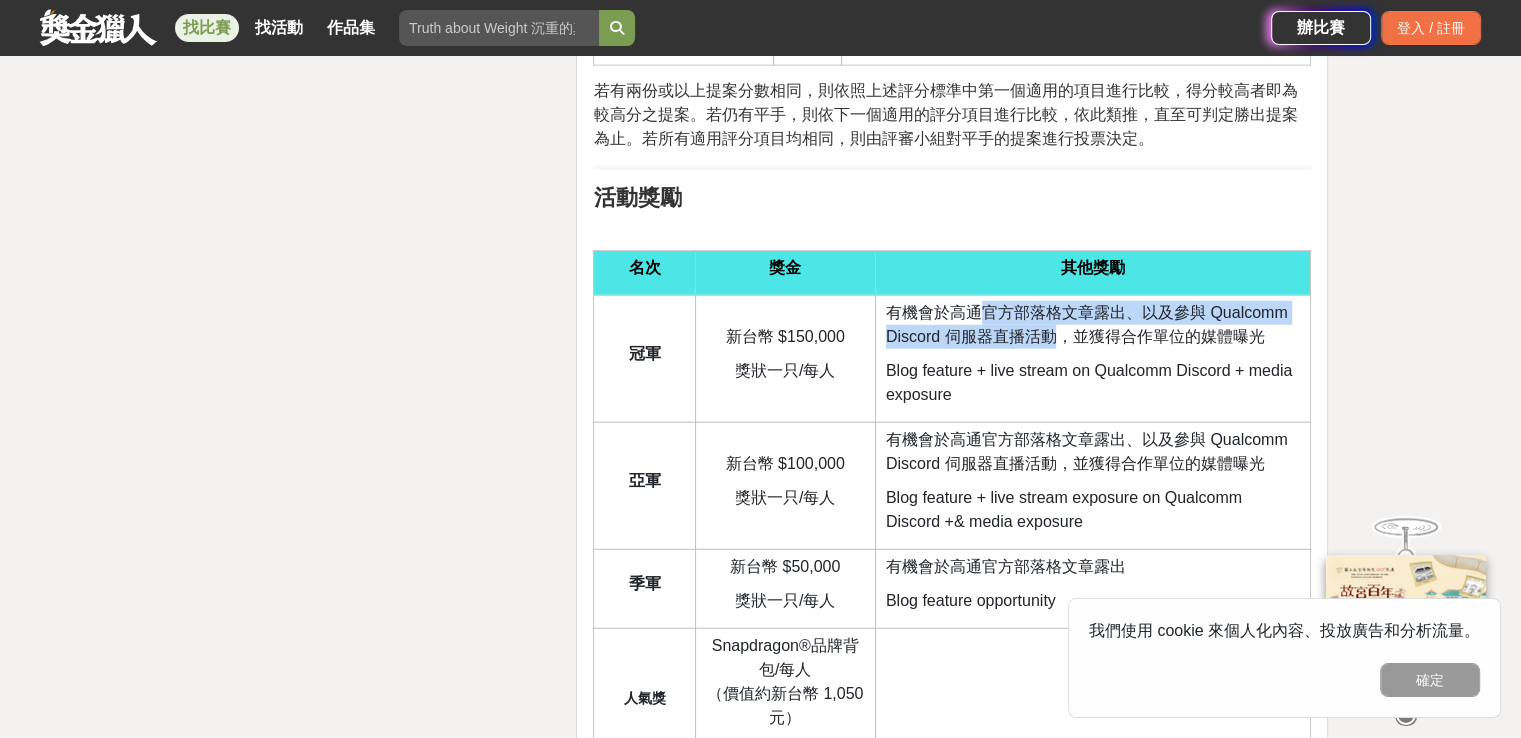 drag, startPoint x: 988, startPoint y: 253, endPoint x: 1060, endPoint y: 279, distance: 76.55064 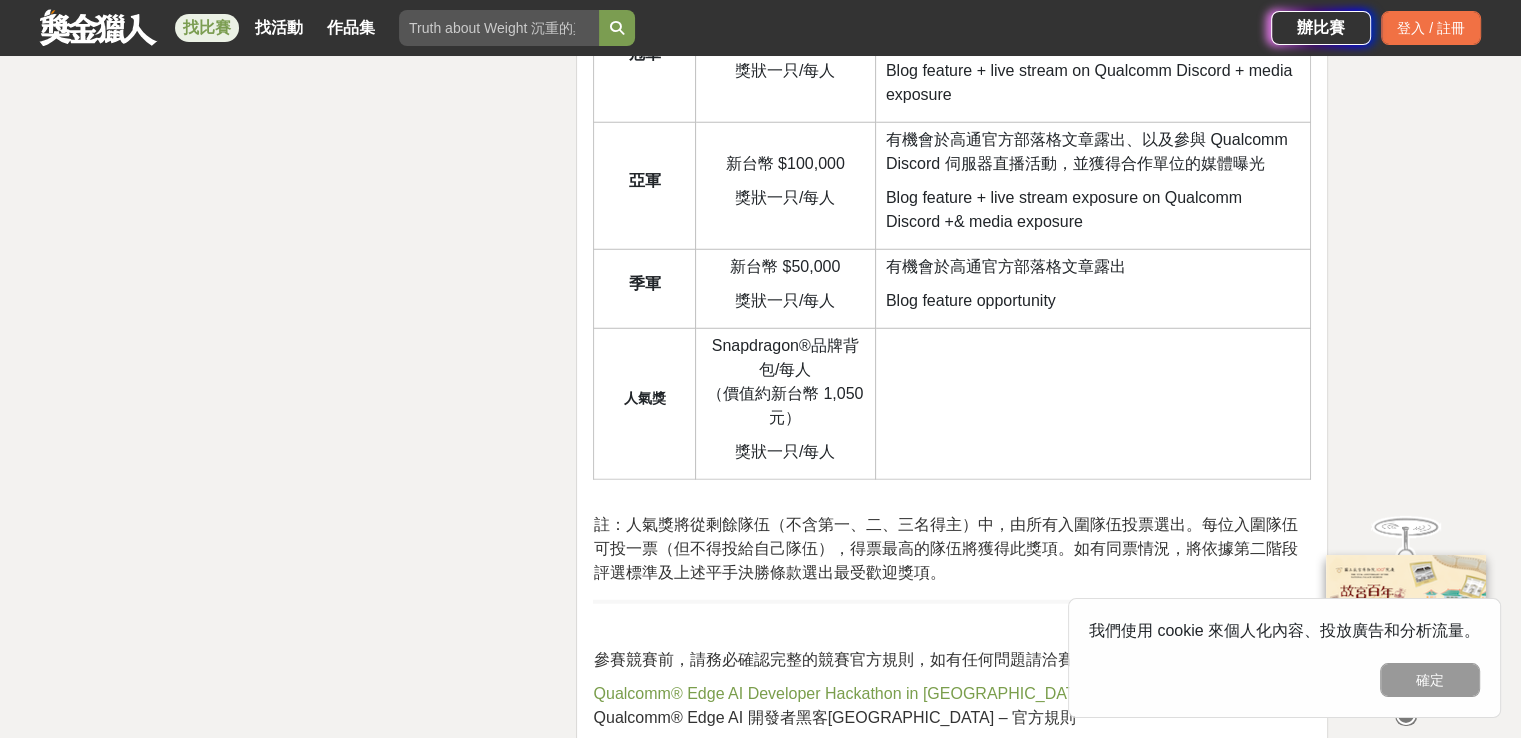 scroll, scrollTop: 5900, scrollLeft: 0, axis: vertical 